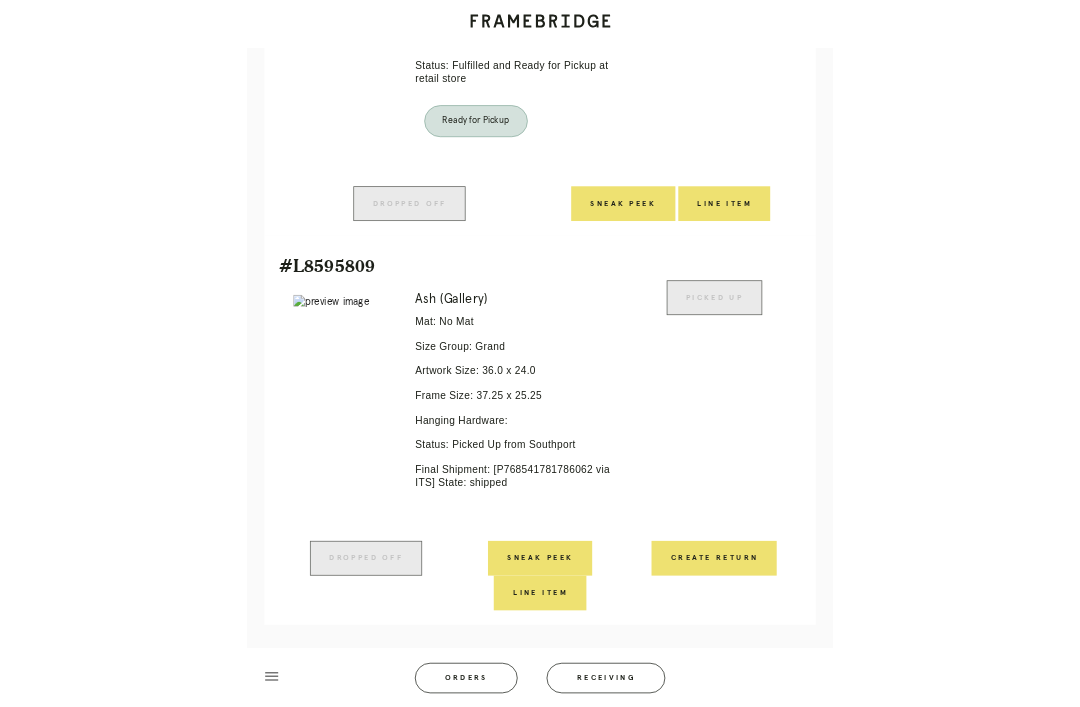 scroll, scrollTop: 1287, scrollLeft: 0, axis: vertical 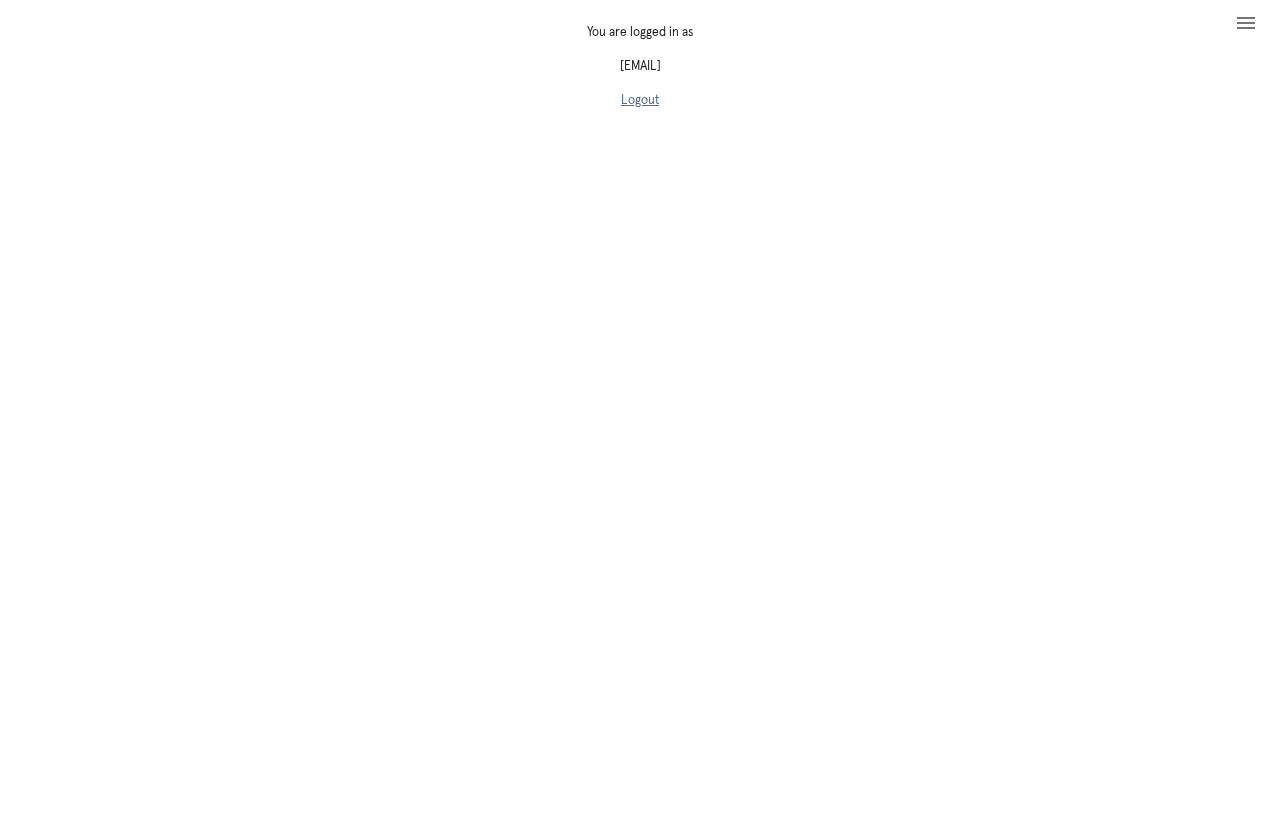 click on "Logout" at bounding box center (640, 100) 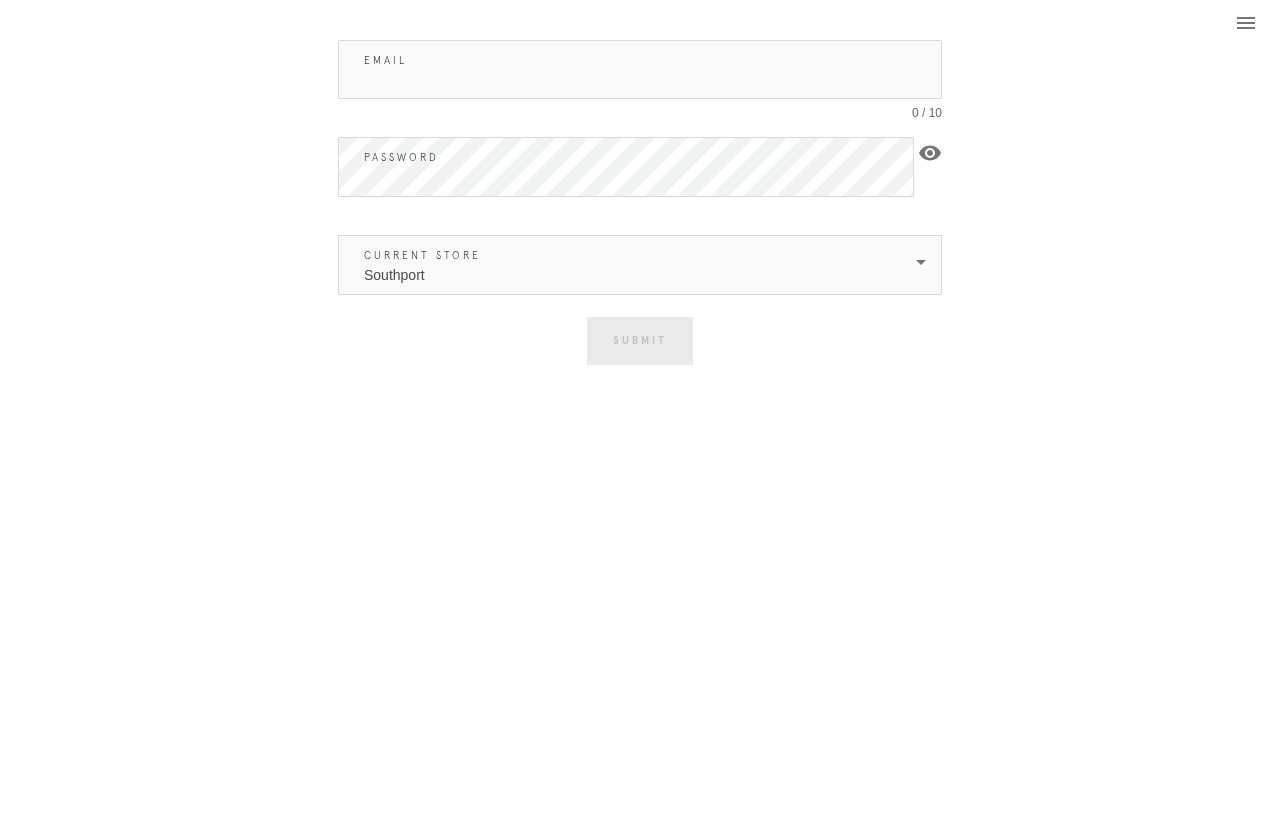click on "Email" at bounding box center [640, 69] 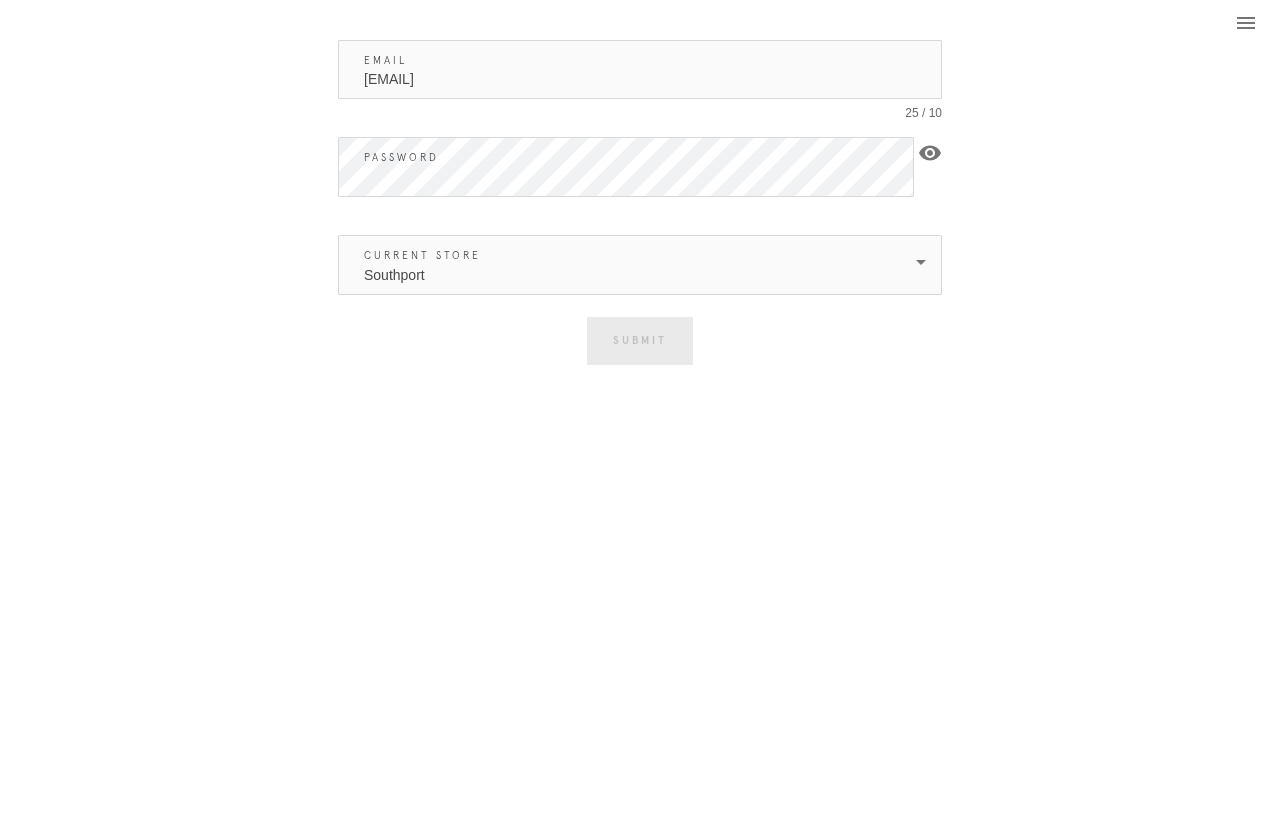 type on "[EMAIL]" 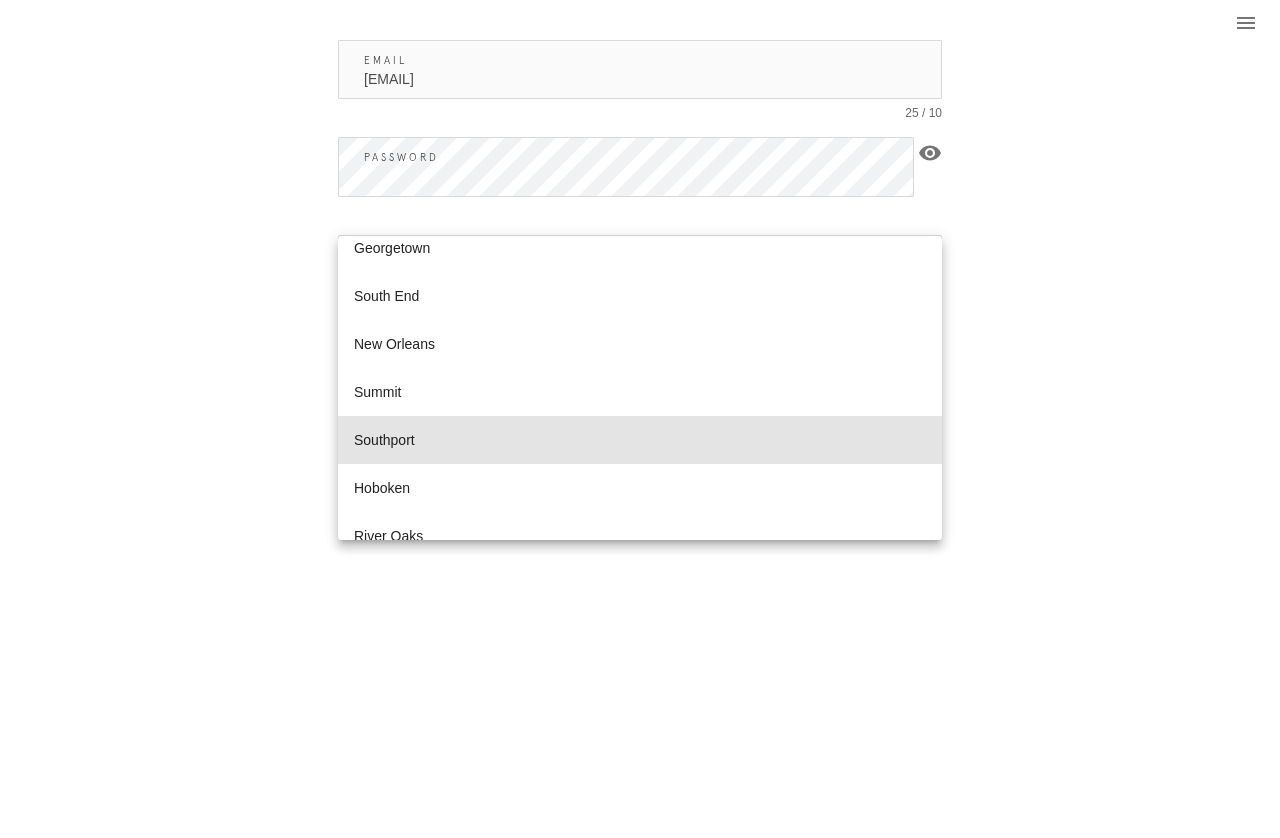 scroll, scrollTop: 785, scrollLeft: 0, axis: vertical 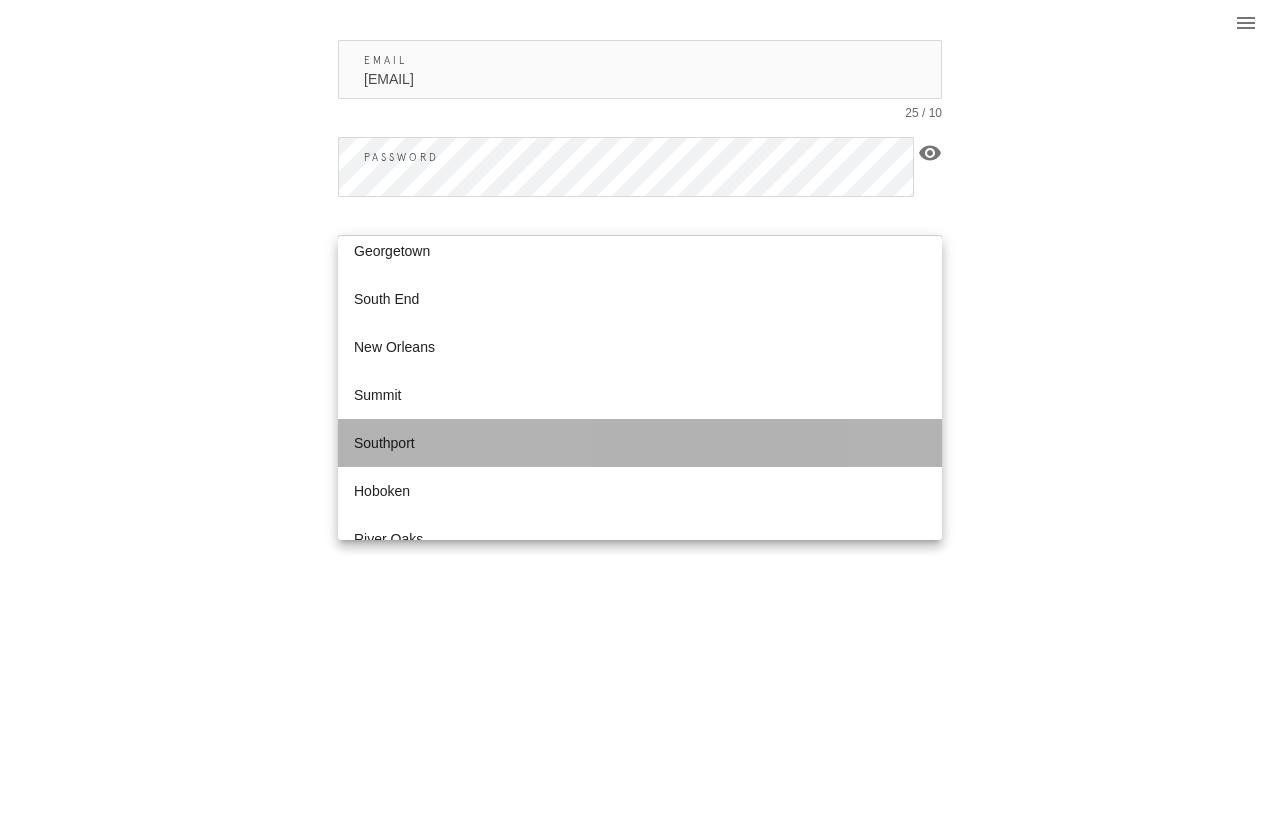 click on "Southport" at bounding box center (640, 443) 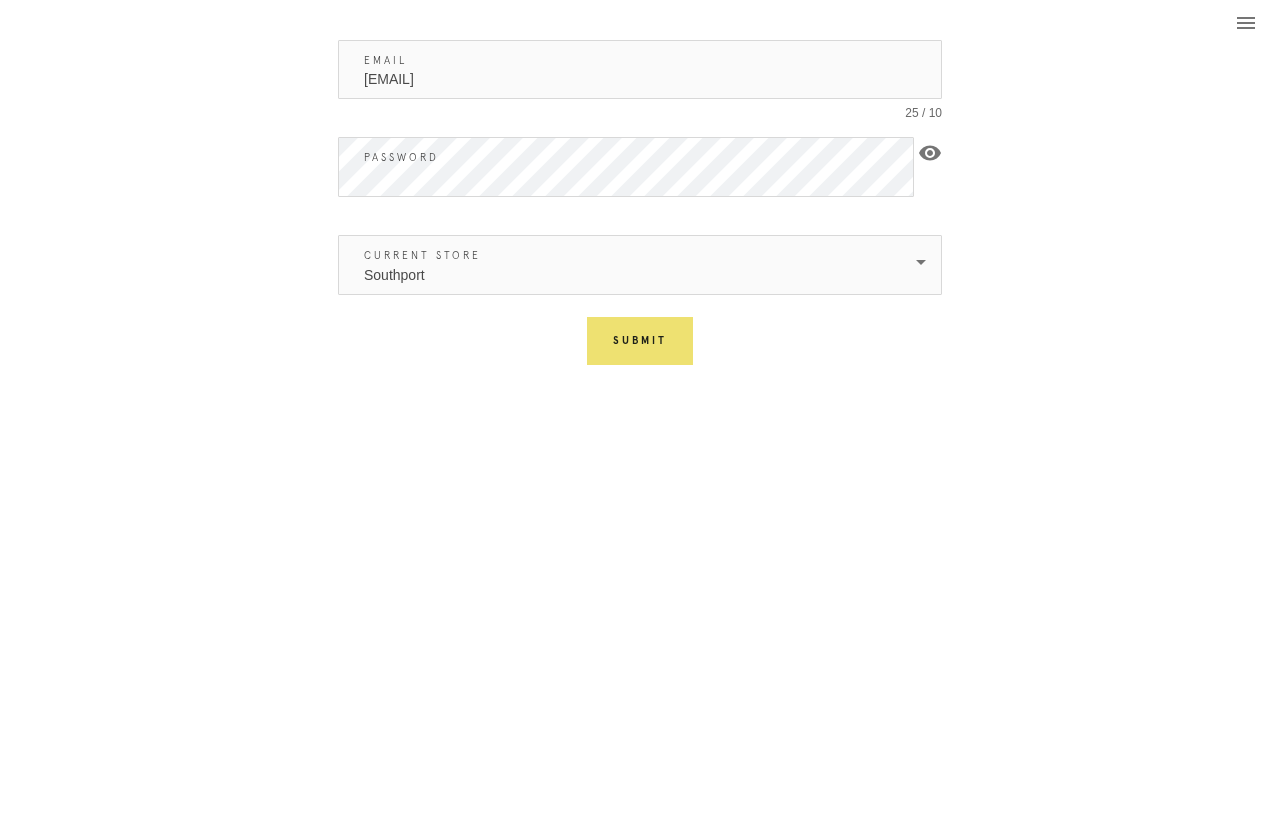 click on "Submit" at bounding box center [640, 341] 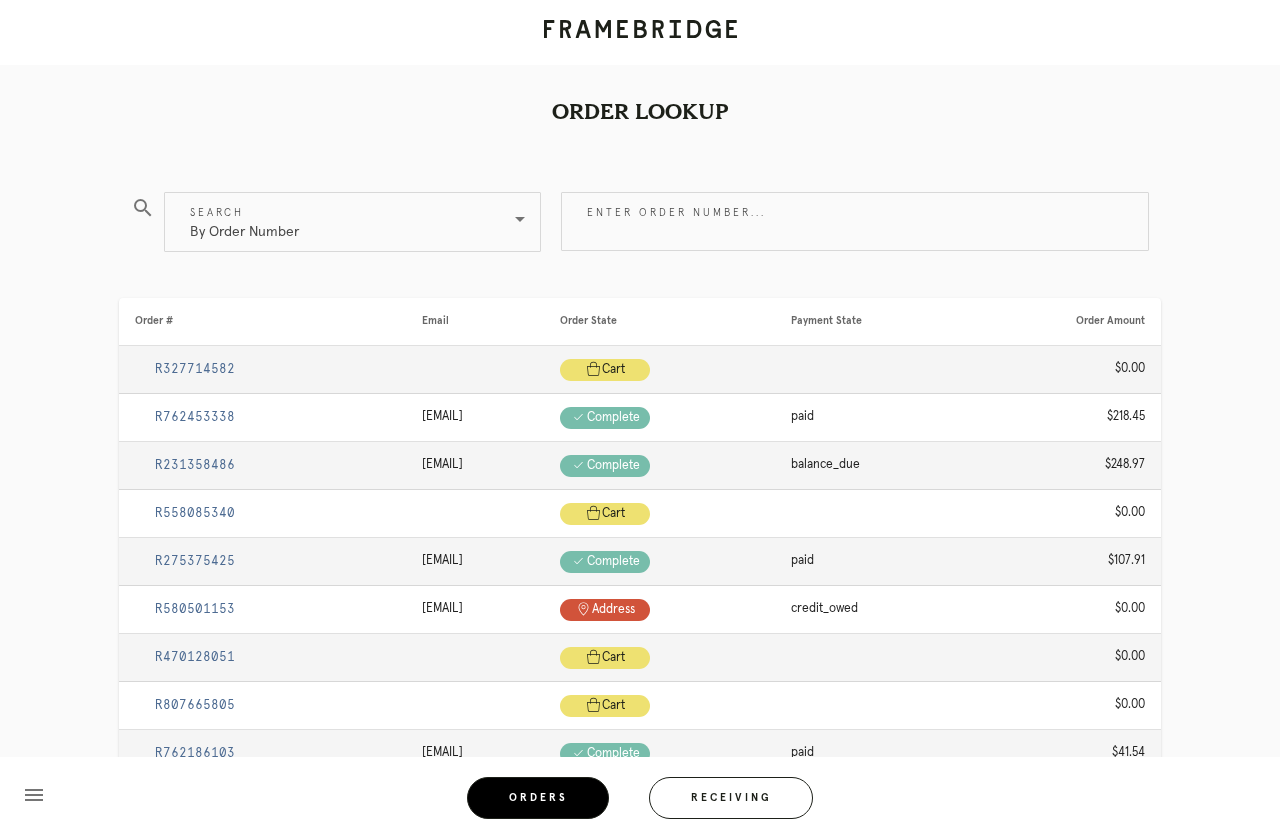 click on "Enter order number..." at bounding box center (855, 221) 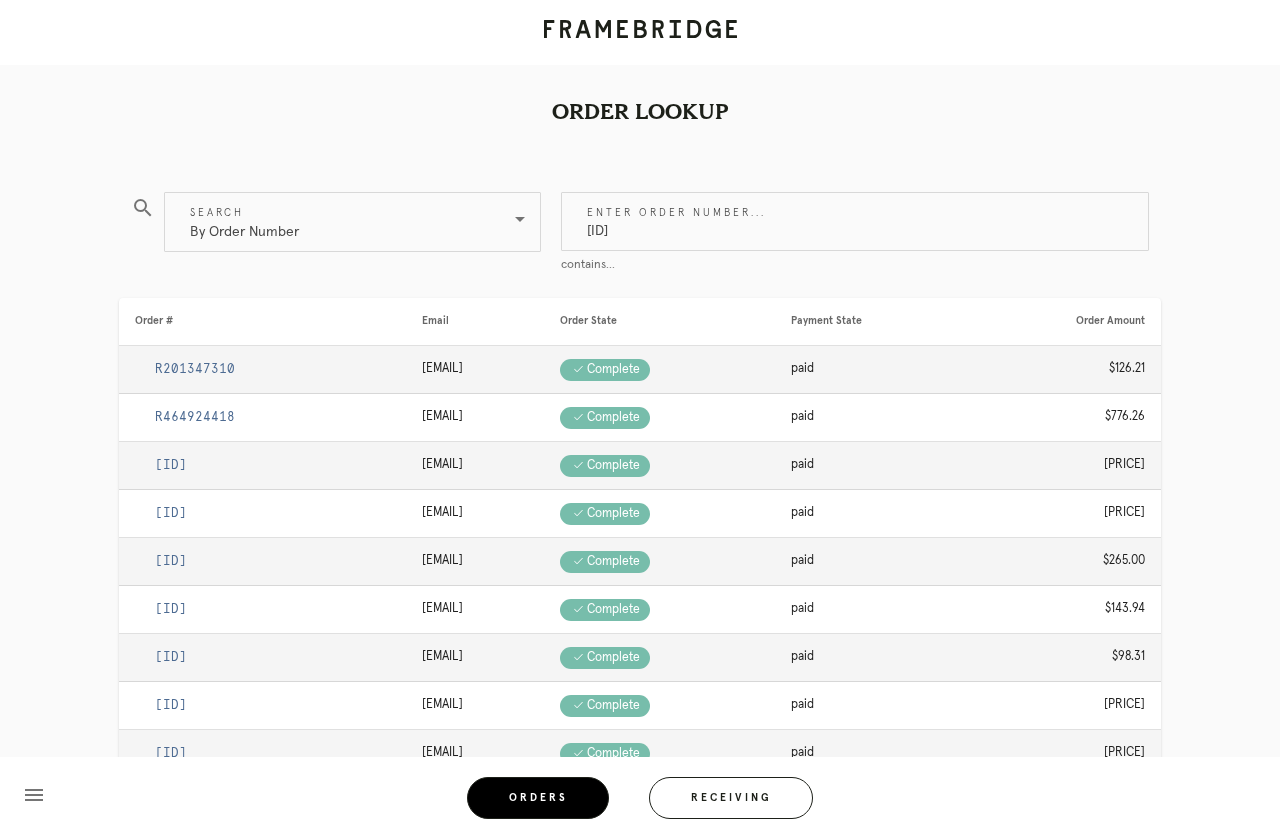 type on "[ID]" 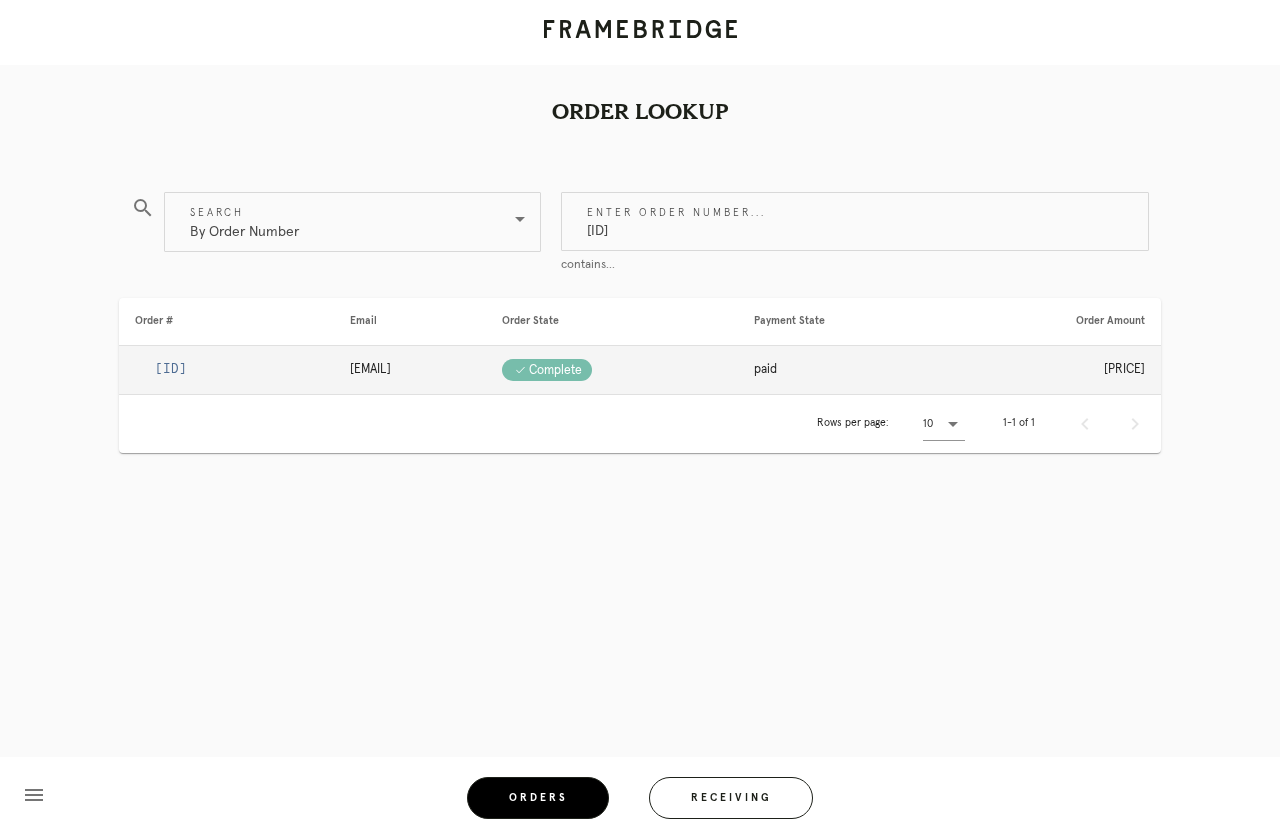 click on "[ID]" at bounding box center (171, 369) 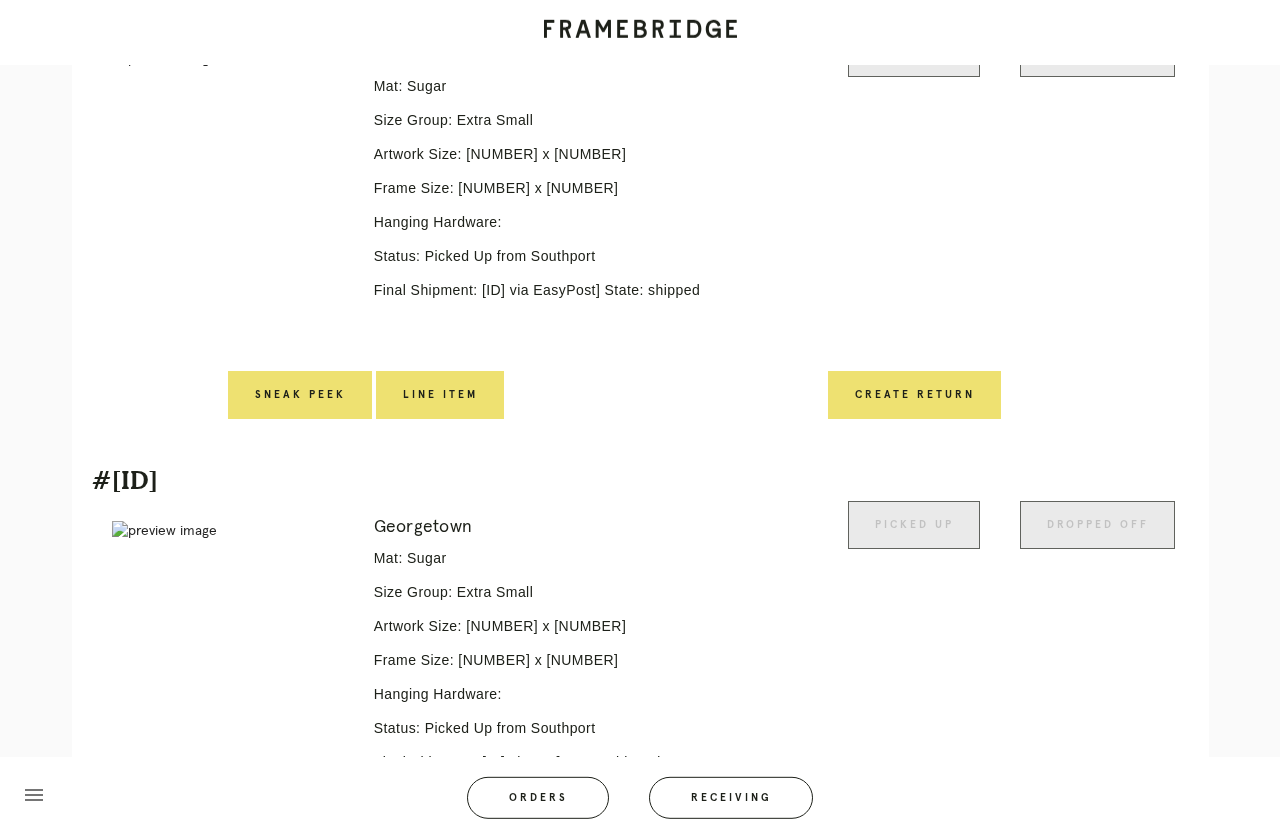 scroll, scrollTop: 607, scrollLeft: 0, axis: vertical 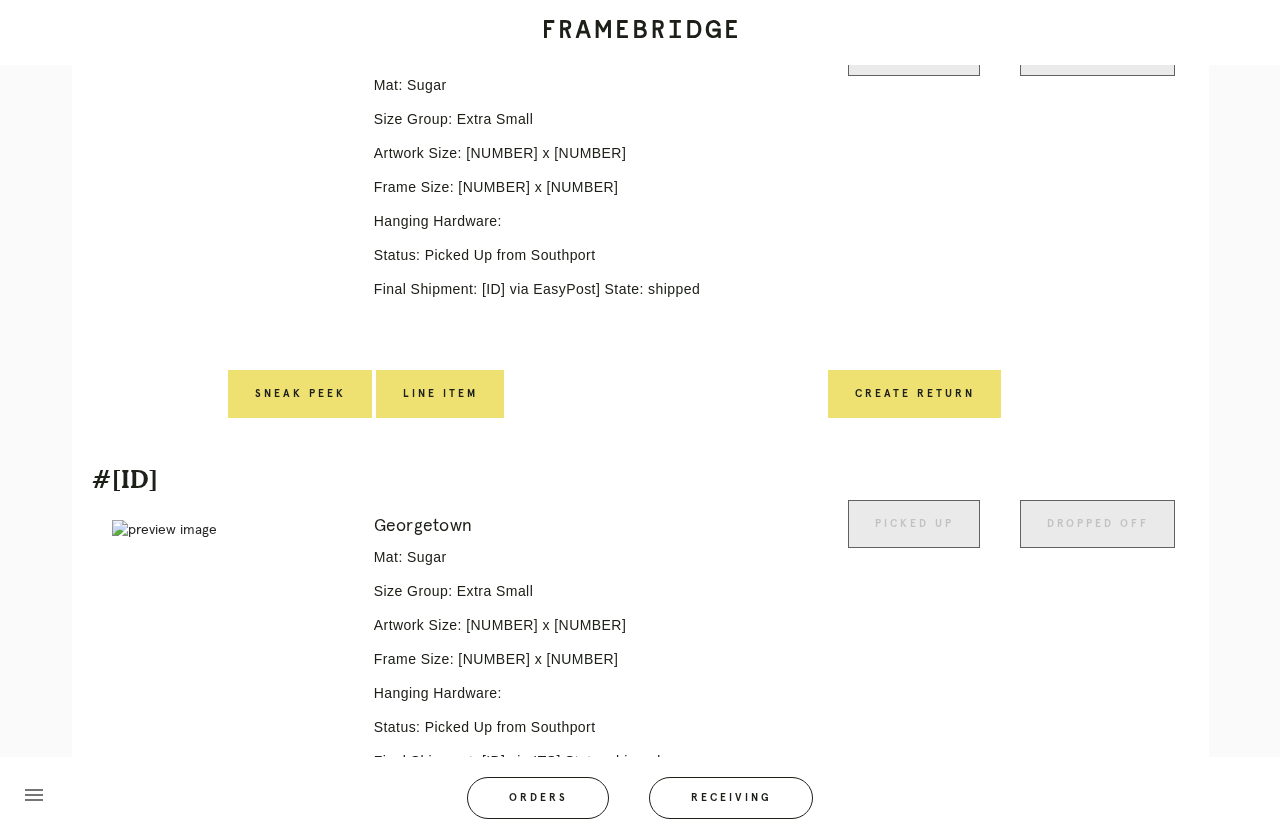 click on "Orders" at bounding box center [538, 798] 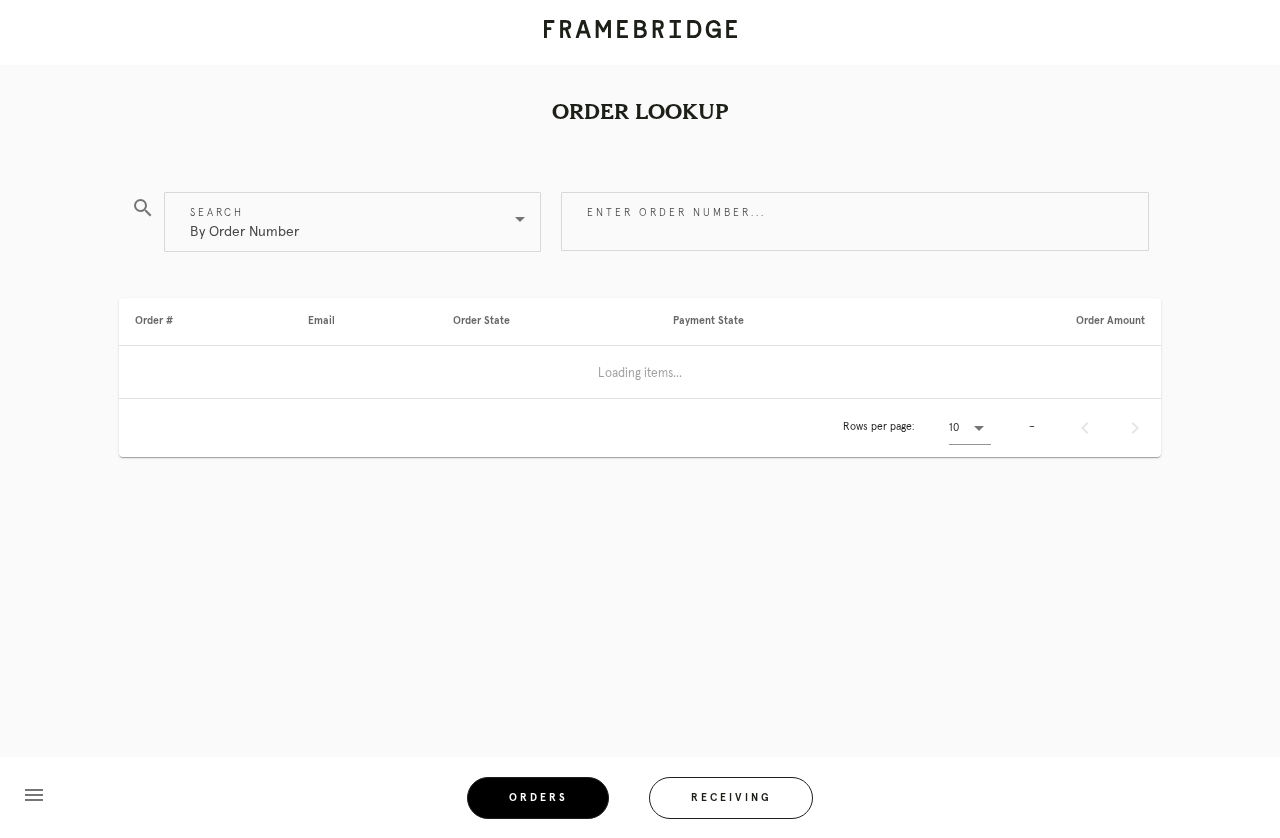 scroll, scrollTop: 0, scrollLeft: 0, axis: both 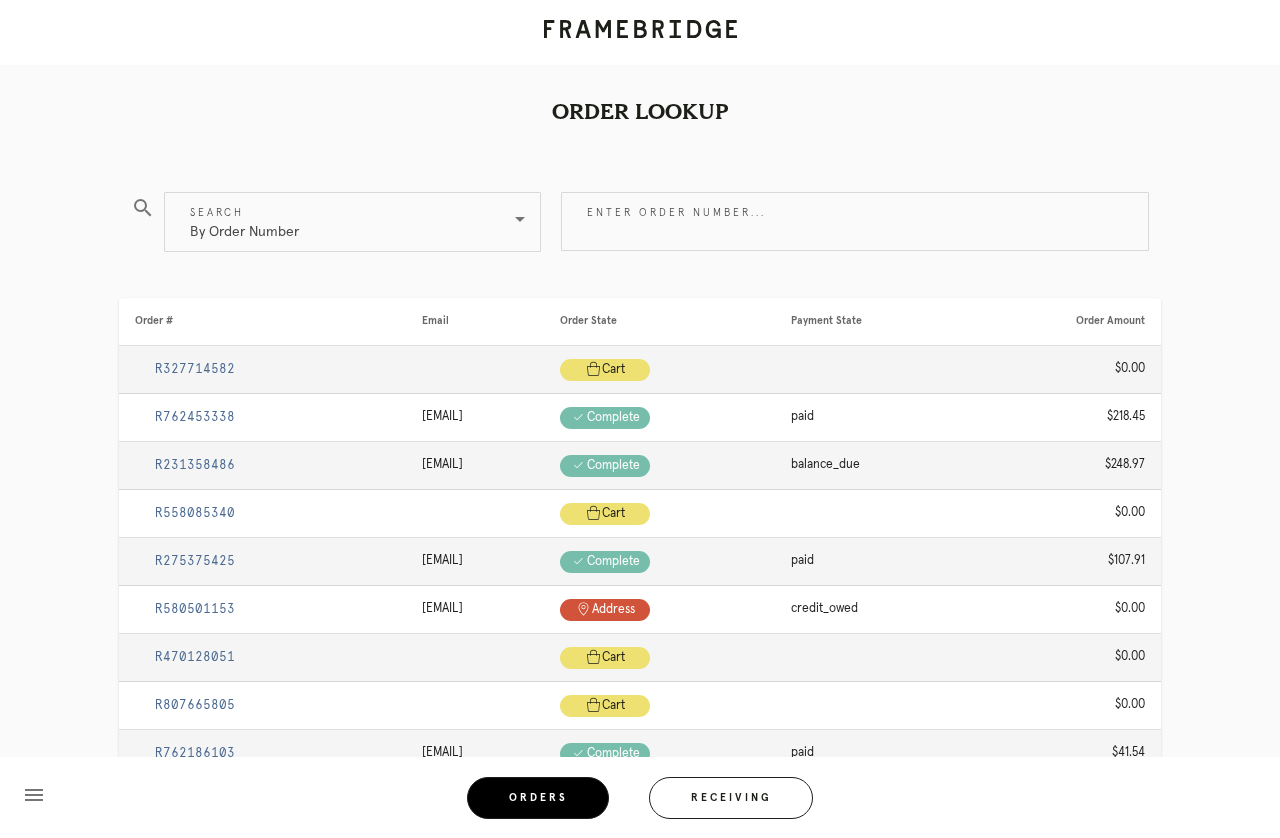 click on "Enter order number..." at bounding box center (855, 221) 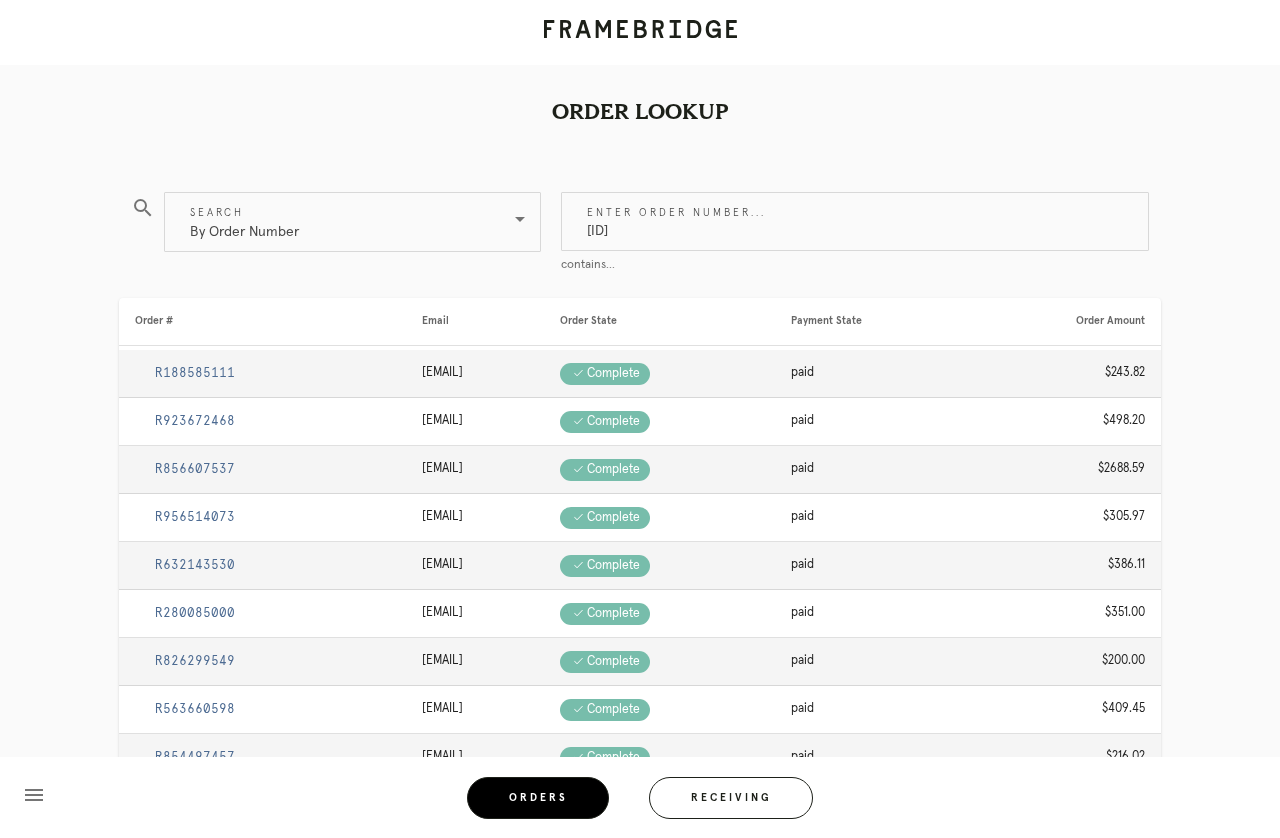 type on "[ID]" 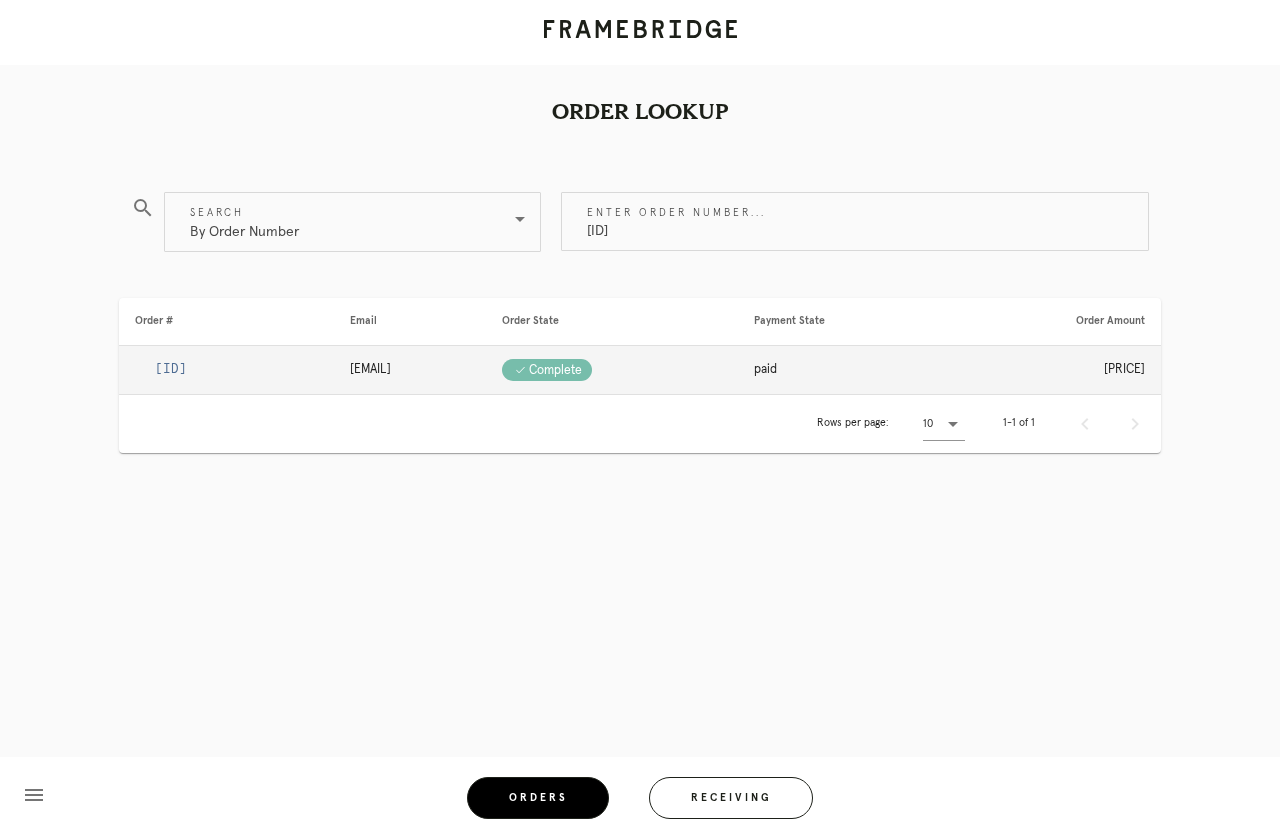click on "[ID]" at bounding box center (171, 369) 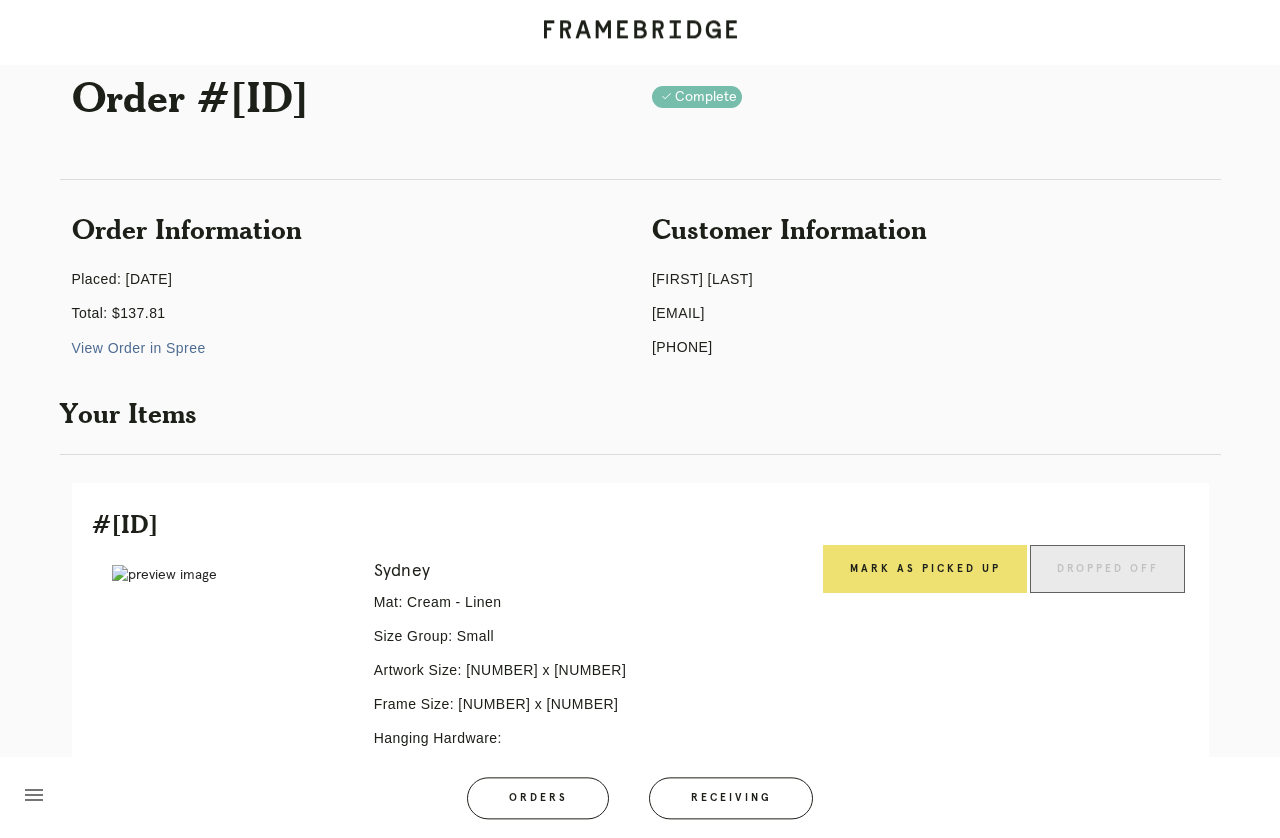 scroll, scrollTop: 0, scrollLeft: 0, axis: both 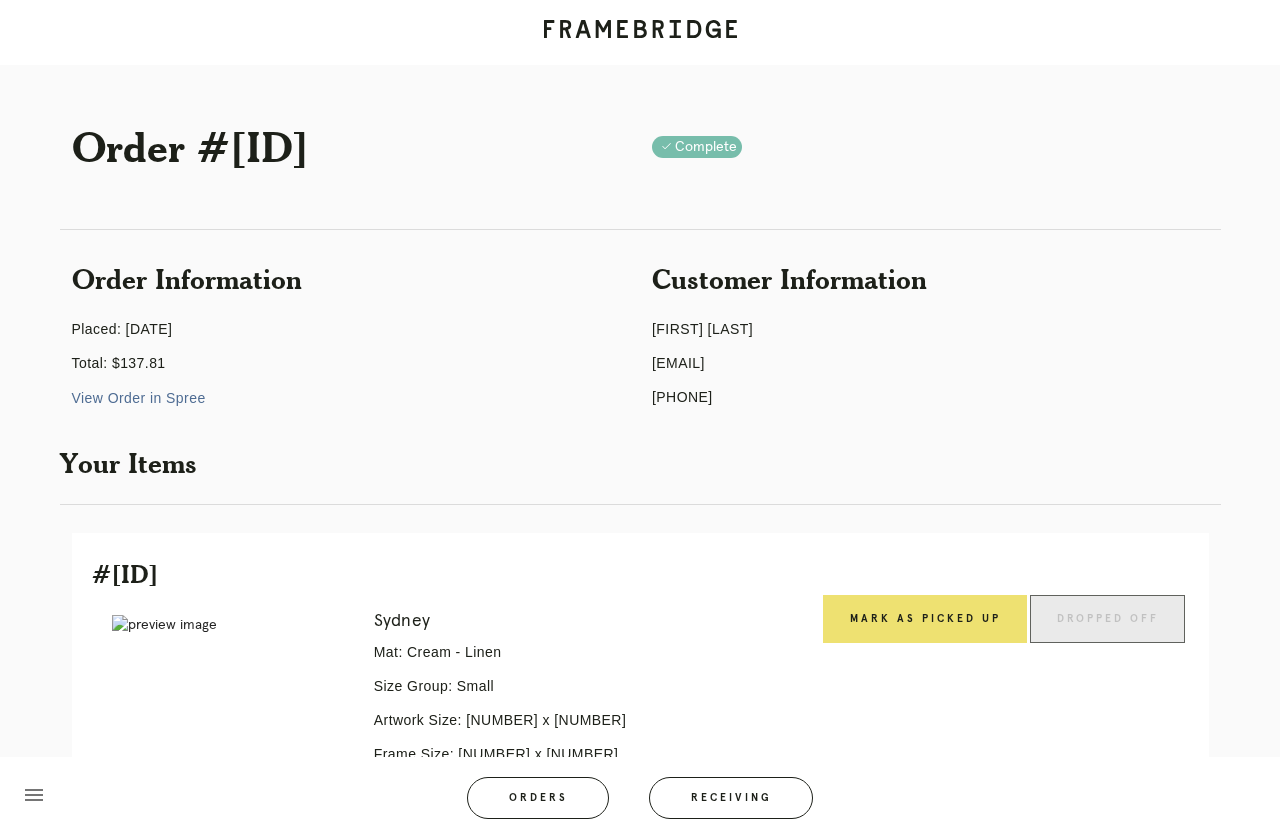 click on "Sydney" at bounding box center [594, 621] 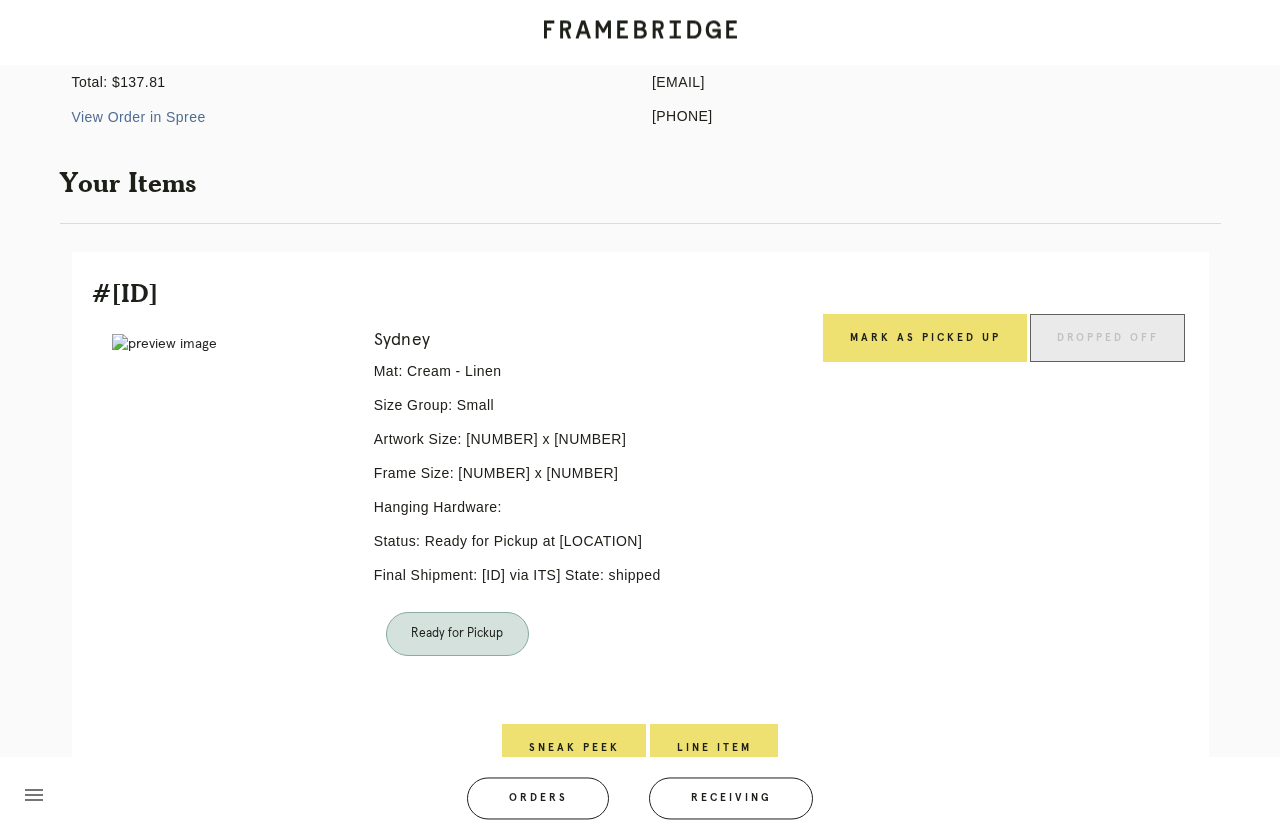 click on "Mark as Picked Up" at bounding box center [925, 338] 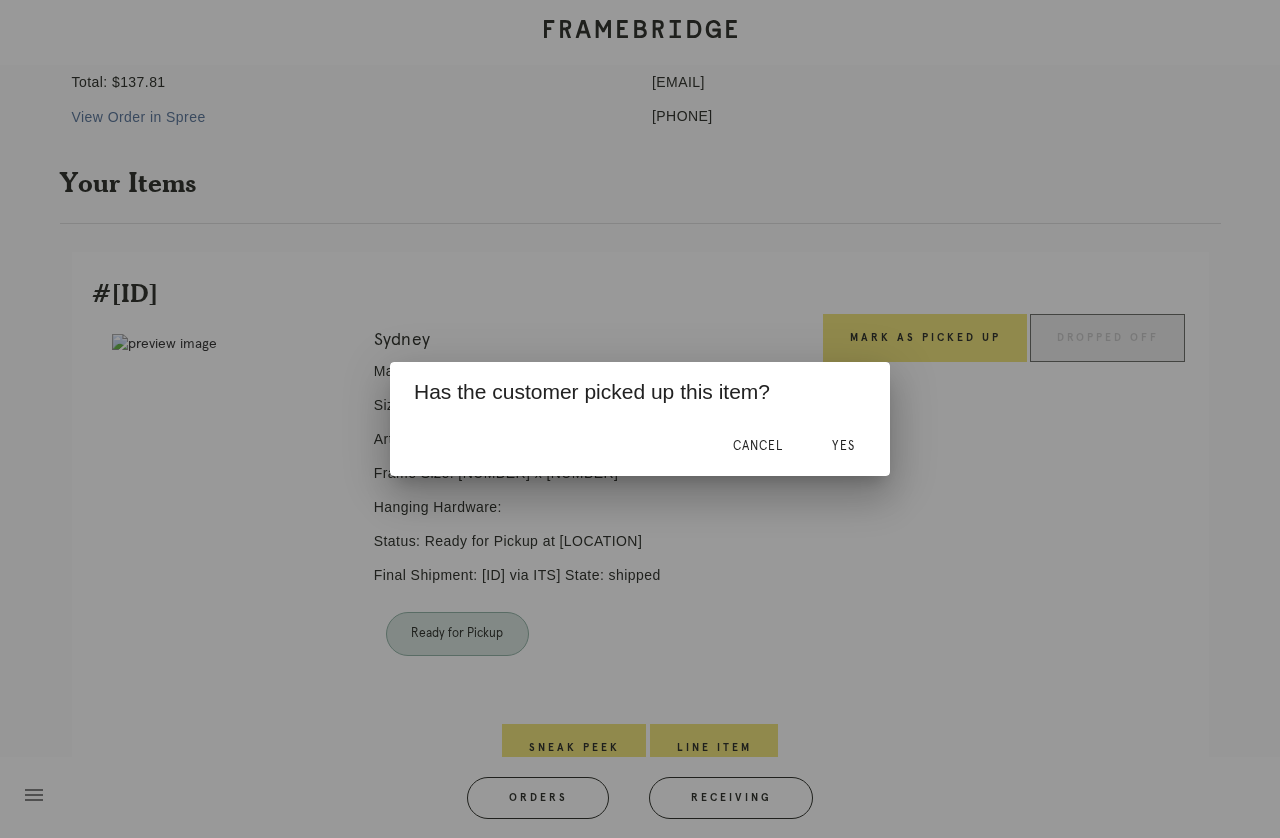click on "Yes" at bounding box center (843, 446) 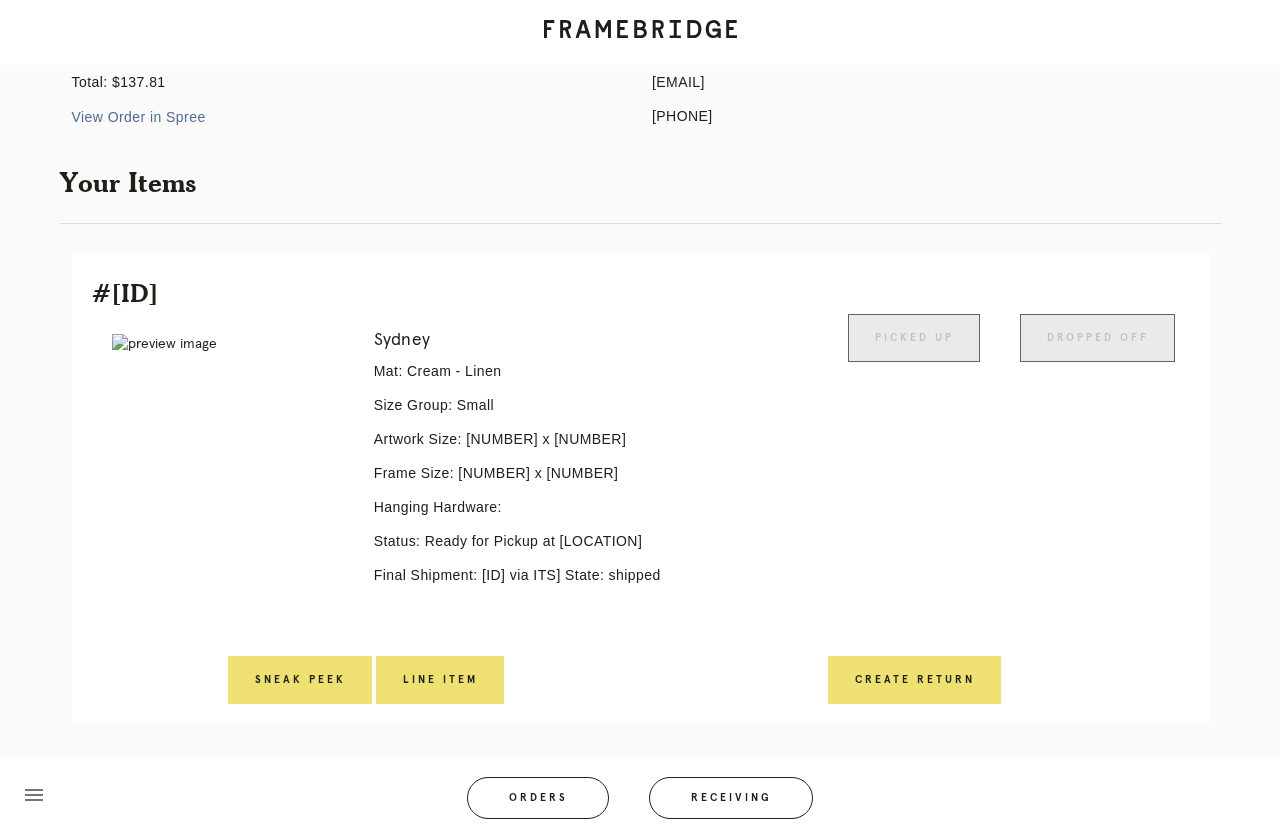 scroll, scrollTop: 217, scrollLeft: 0, axis: vertical 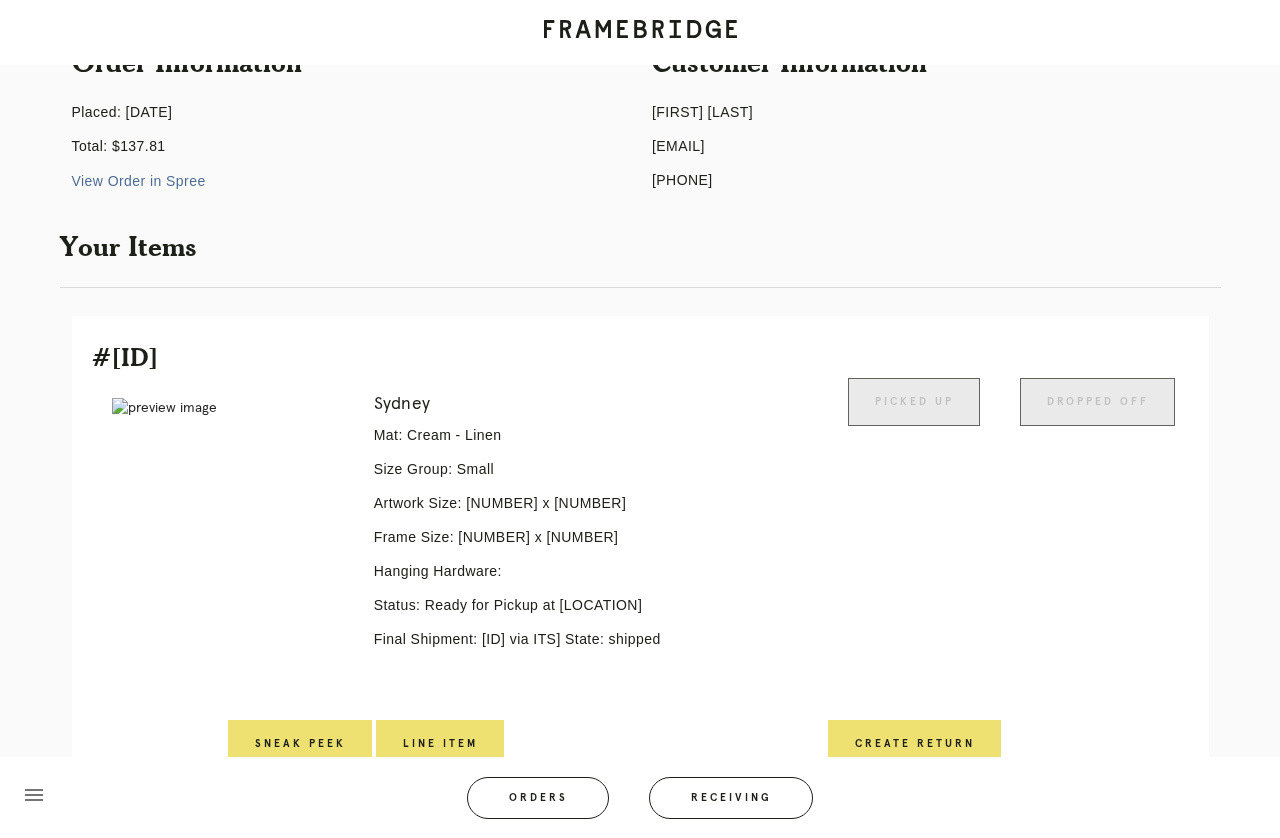 click on "Orders" at bounding box center (538, 798) 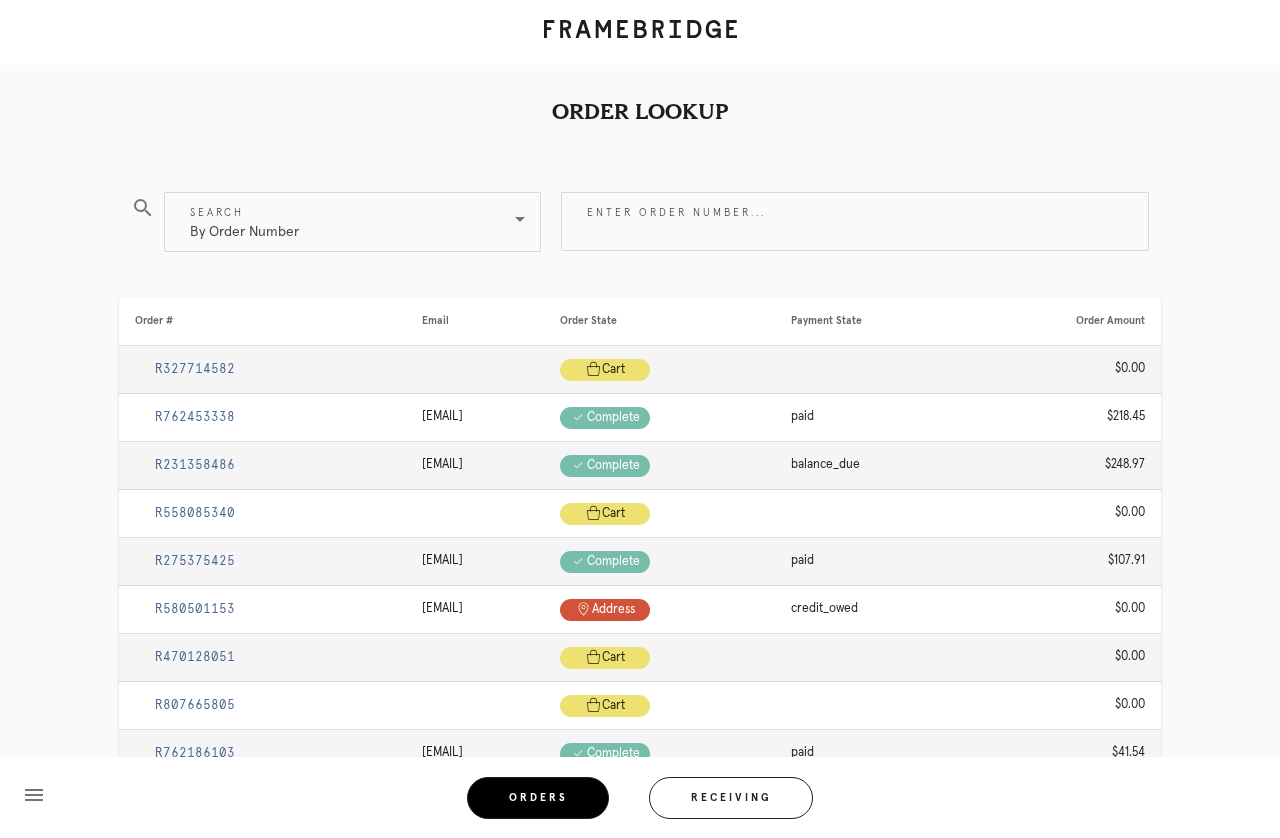click on "Receiving" at bounding box center (731, 798) 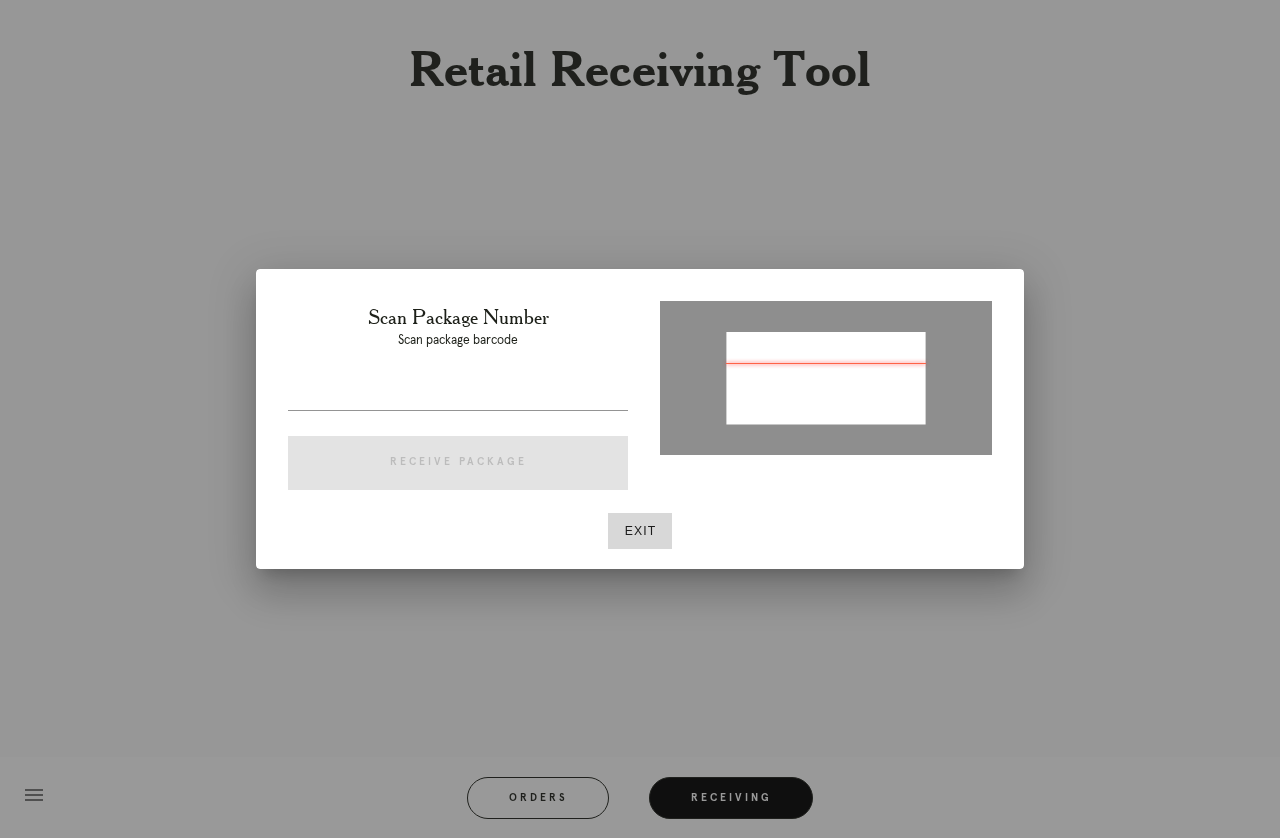 click on "Scan Package Number   Scan package barcode     Receive Package" at bounding box center (458, 401) 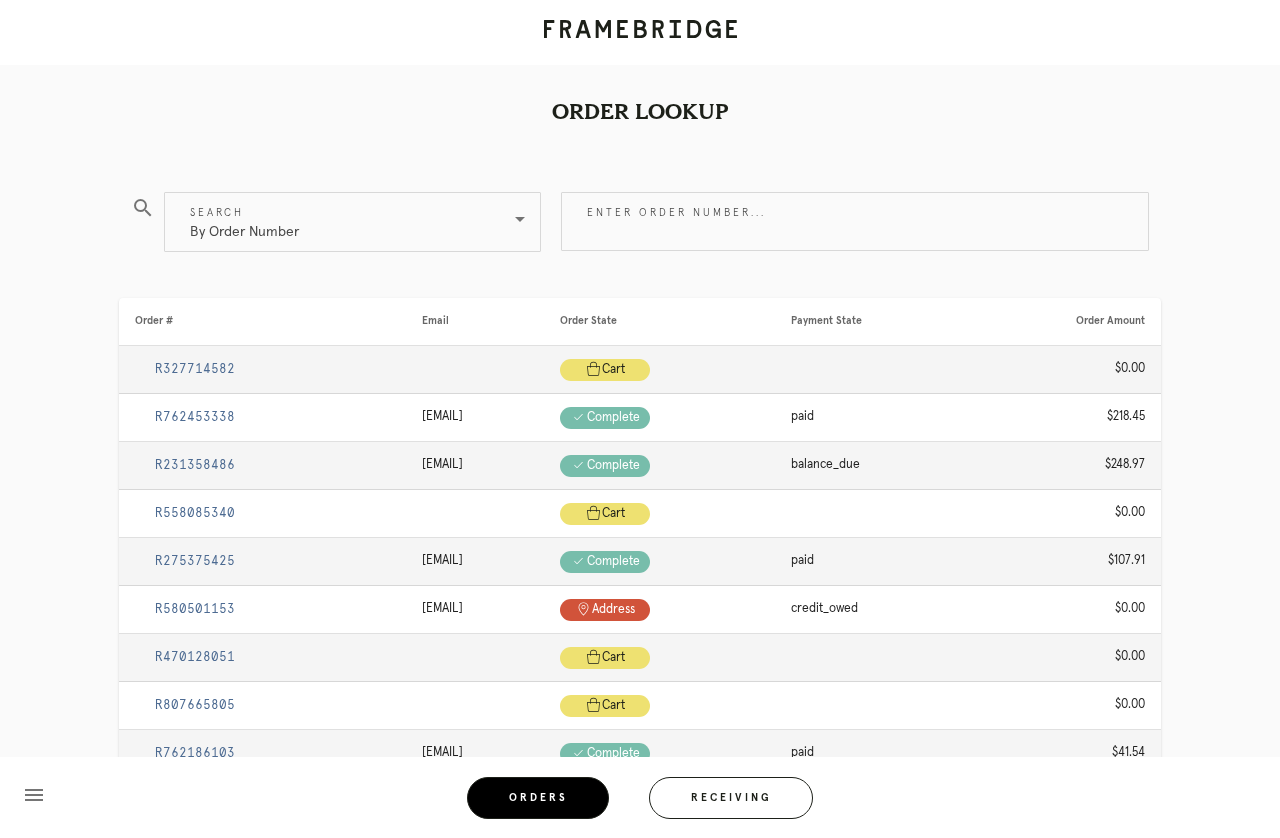 click on "Enter order number..." at bounding box center [855, 221] 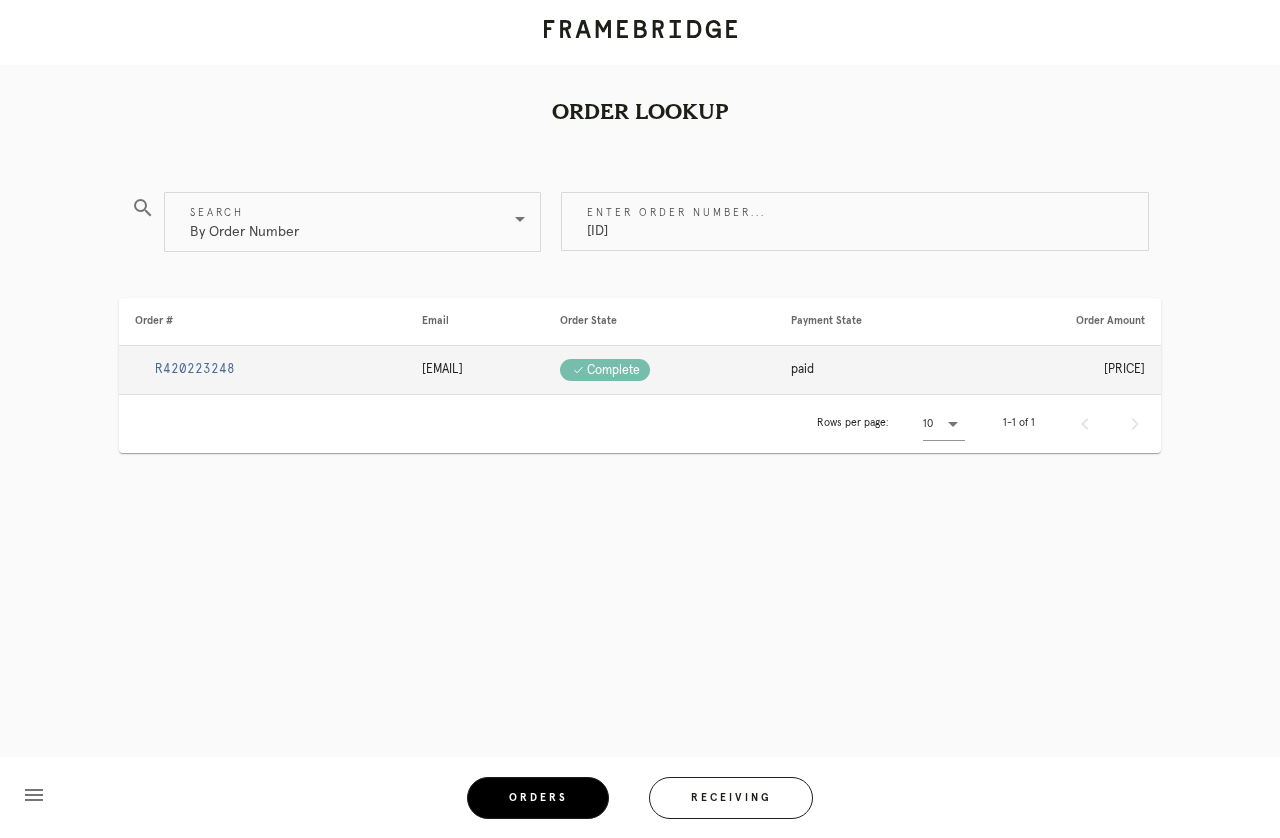 type on "[ID]" 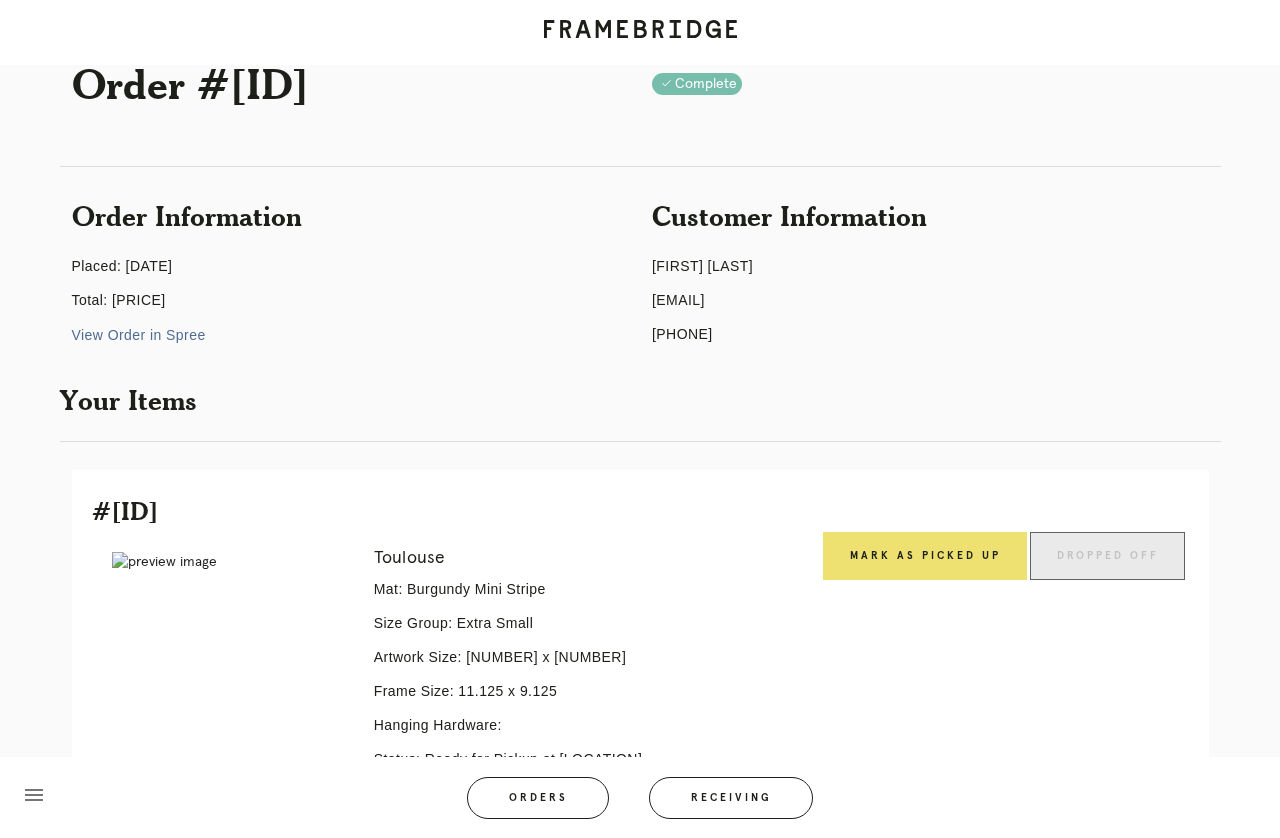 scroll, scrollTop: 66, scrollLeft: 0, axis: vertical 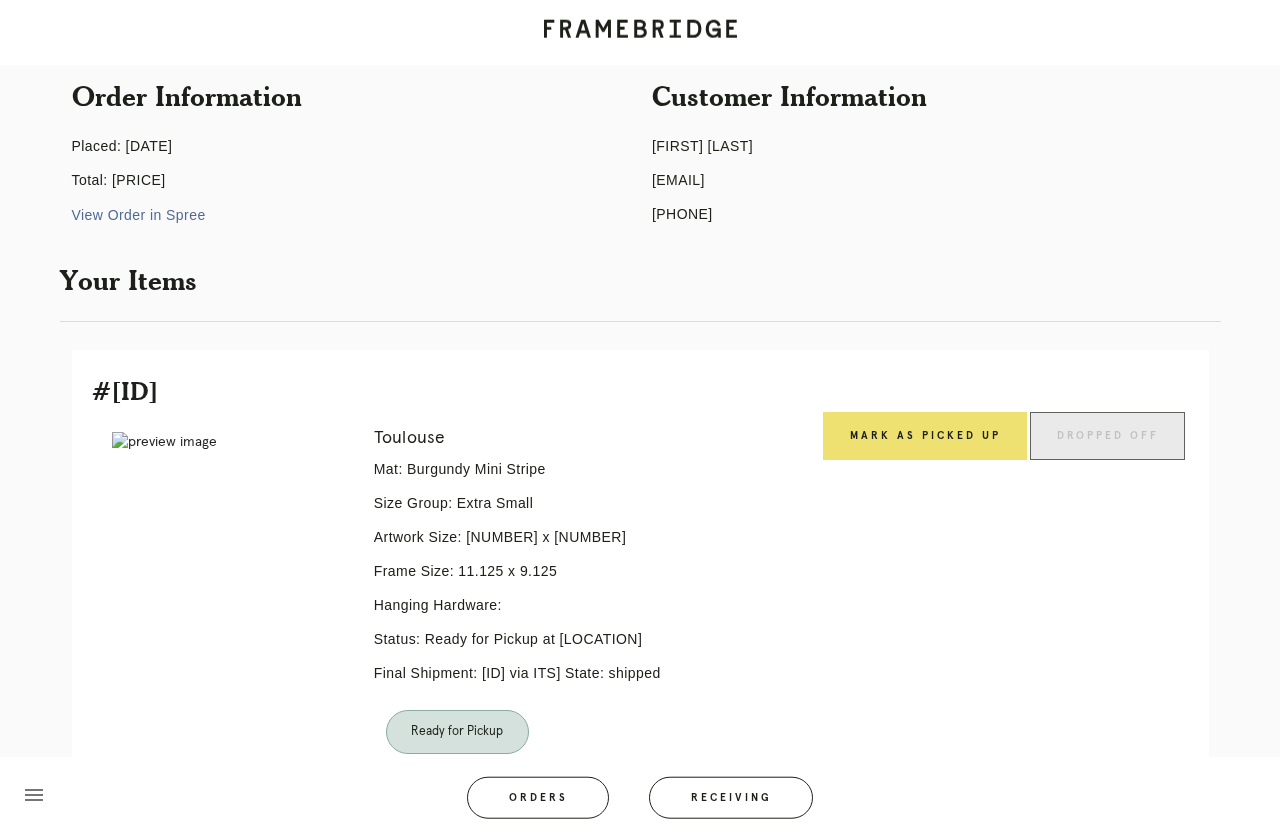 click on "Mark as Picked Up" at bounding box center (925, 436) 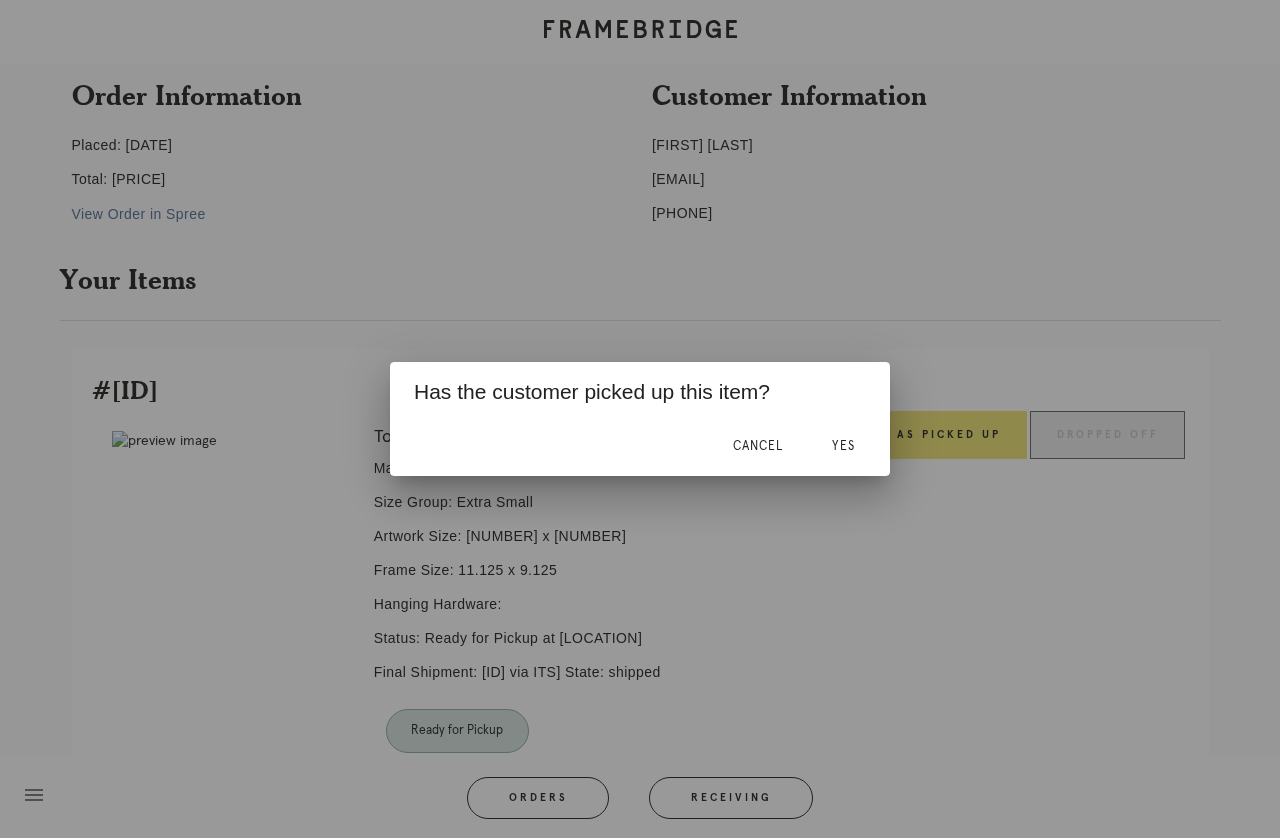click on "Yes" at bounding box center (843, 446) 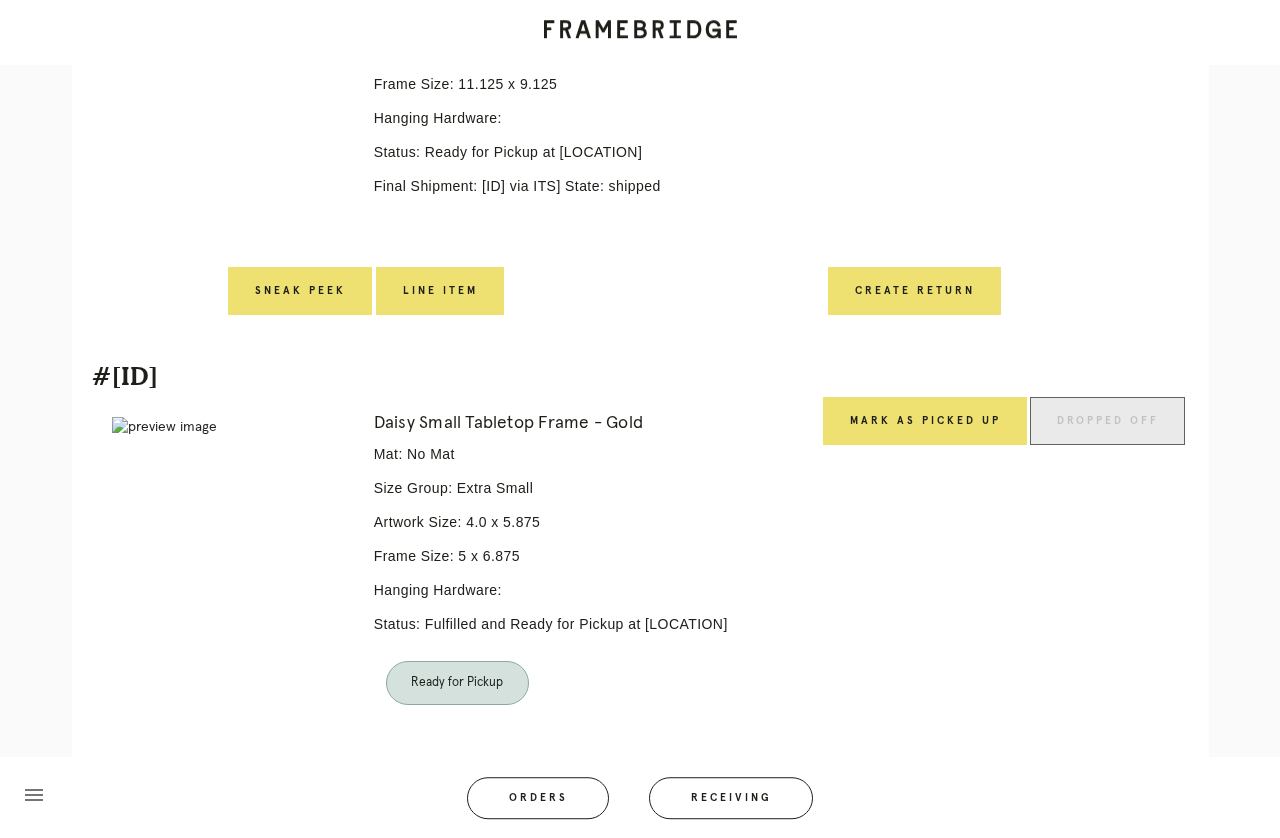 scroll, scrollTop: 686, scrollLeft: 0, axis: vertical 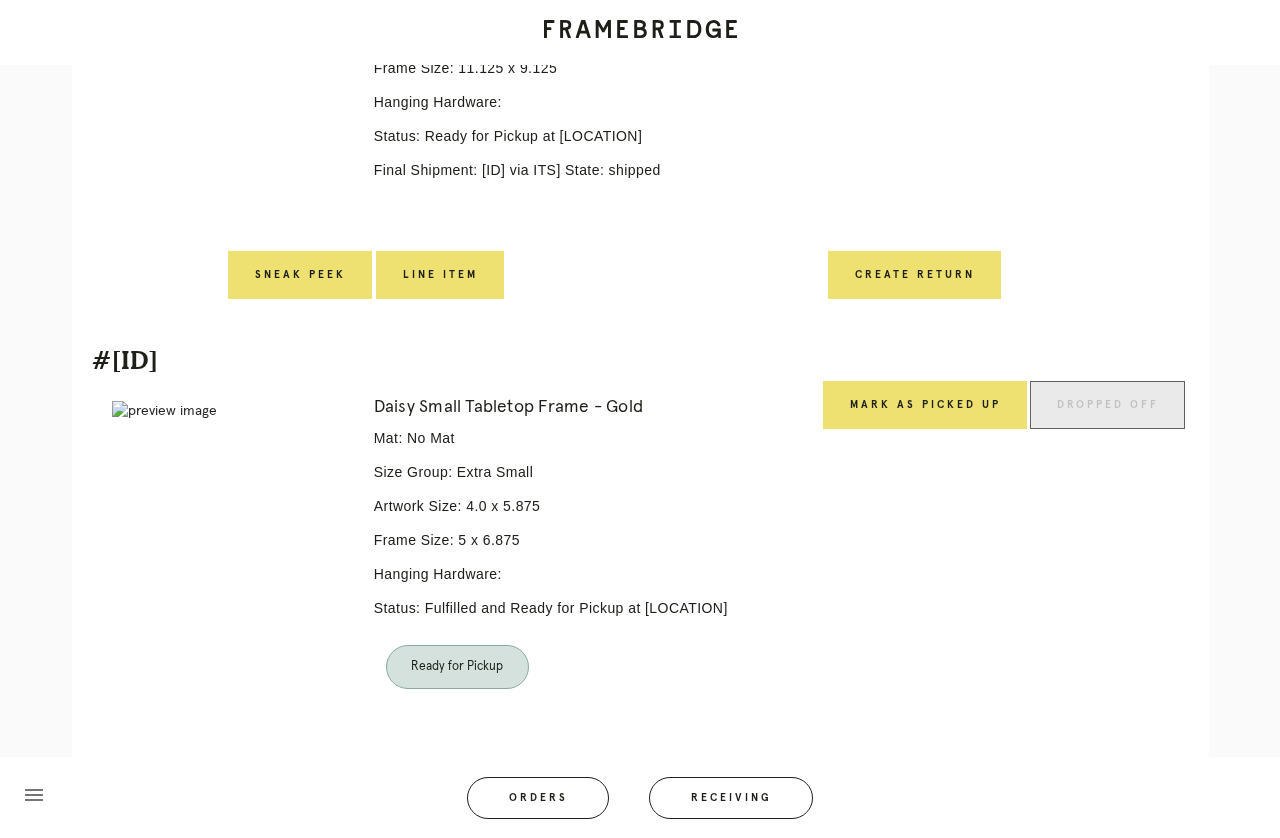 click on "Mark as Picked Up" at bounding box center (925, 405) 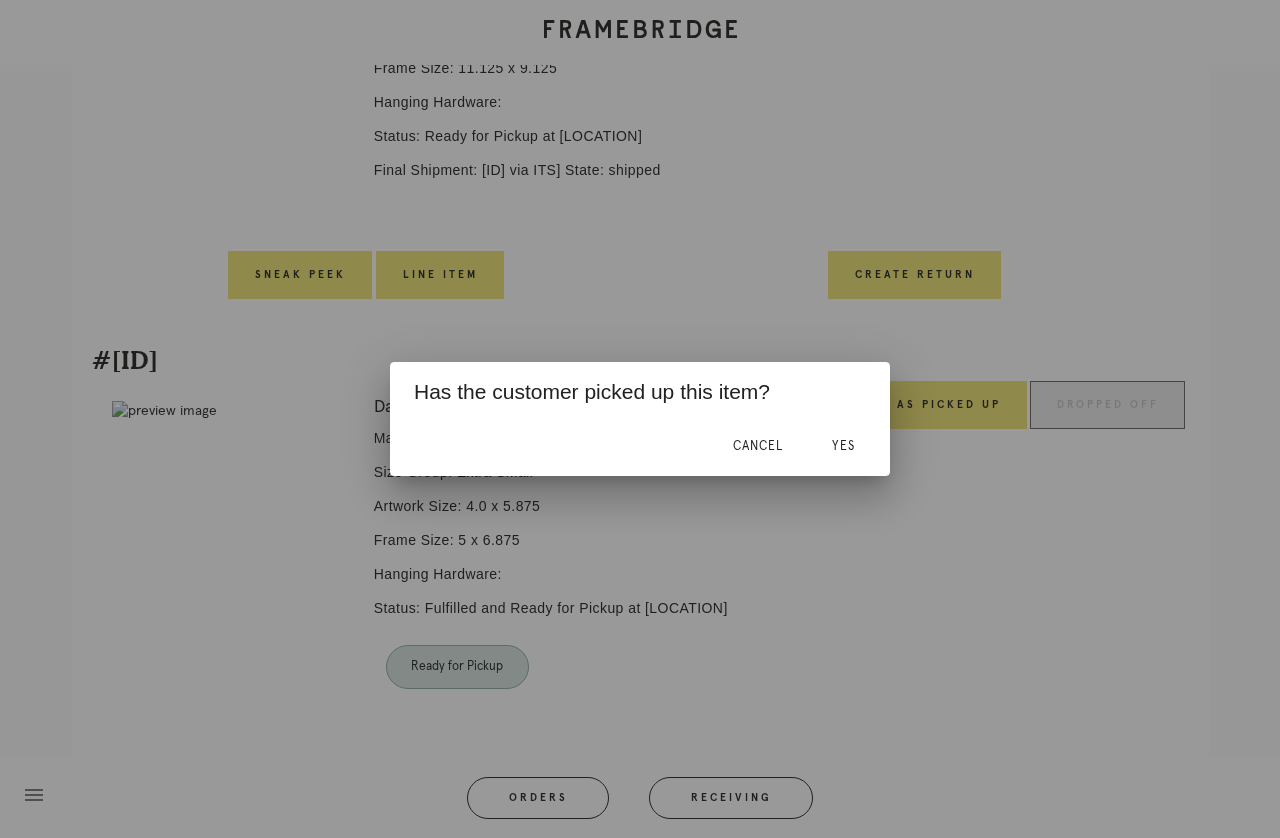click at bounding box center (640, 419) 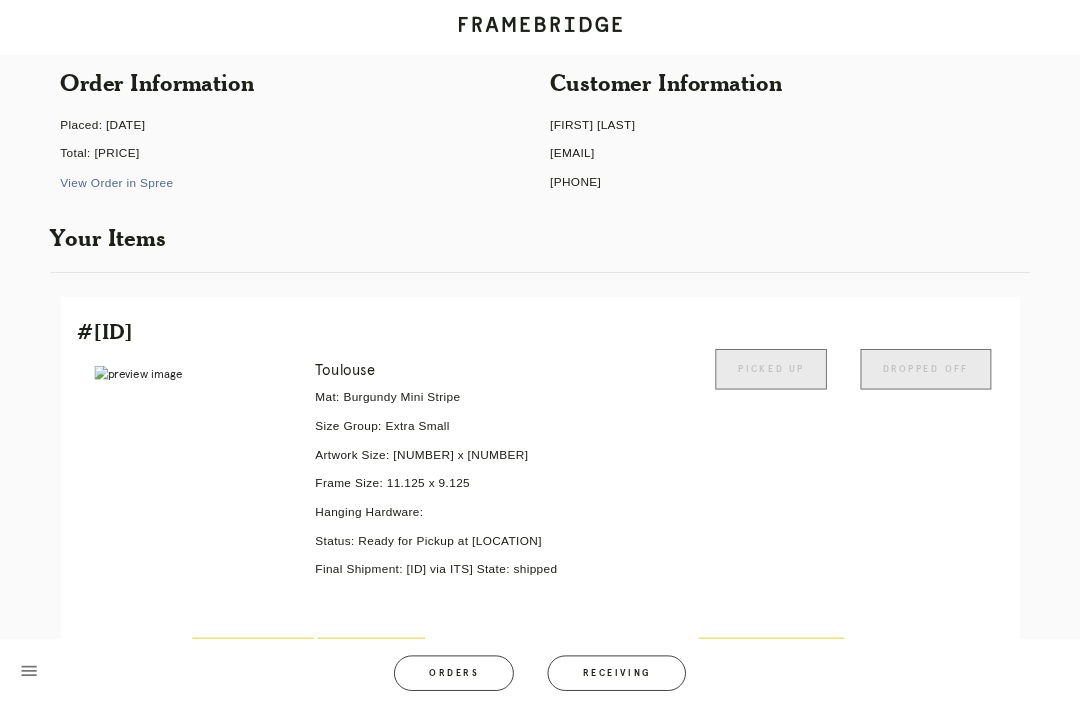scroll, scrollTop: 0, scrollLeft: 0, axis: both 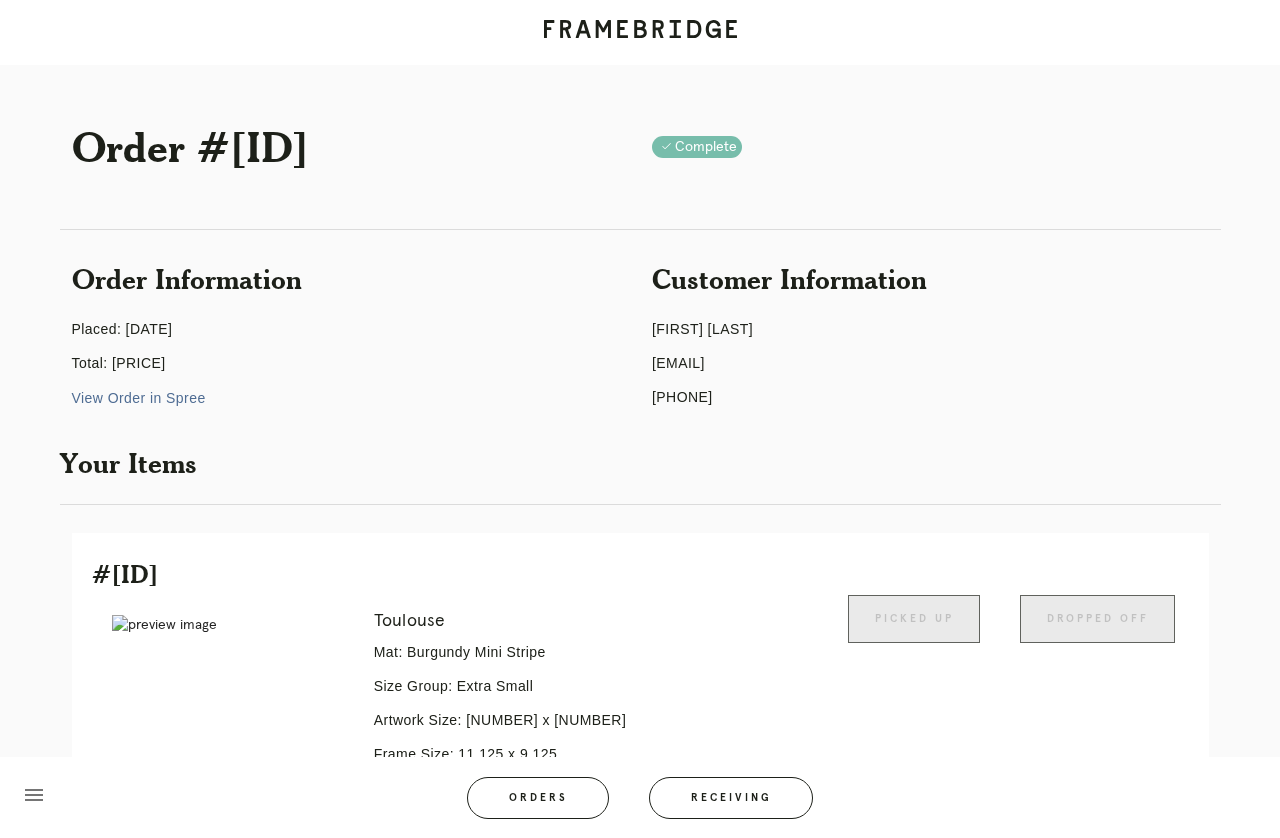 click on "Orders" at bounding box center (538, 798) 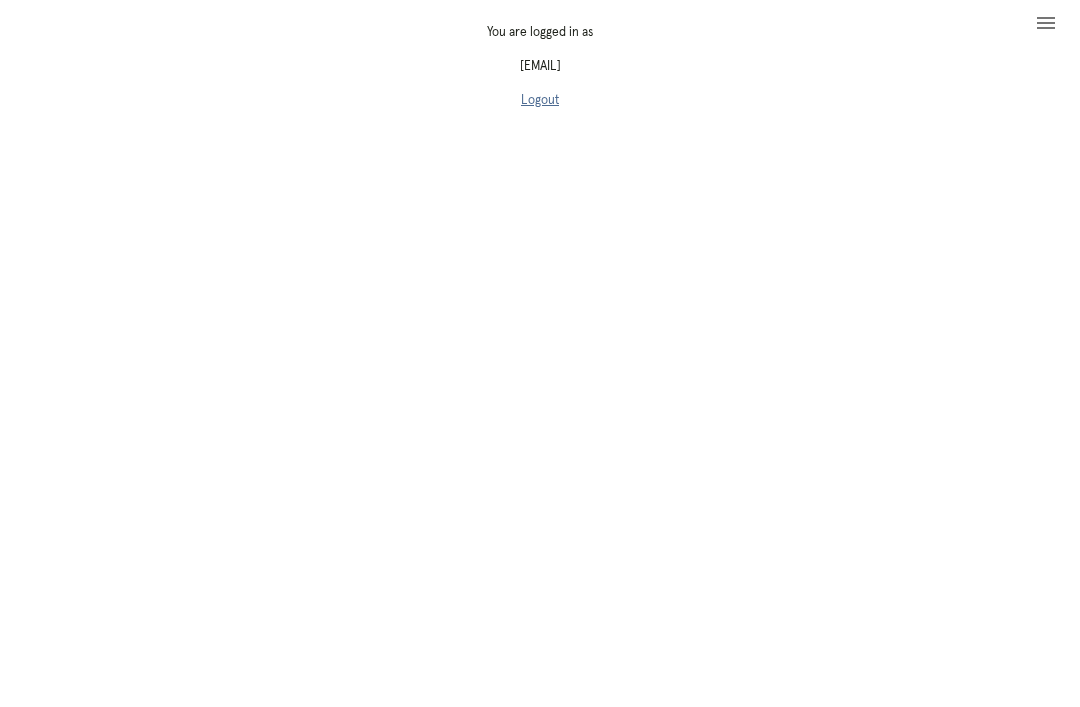 click on "You are logged in as   [EMAIL]
Logout" at bounding box center [540, 75] 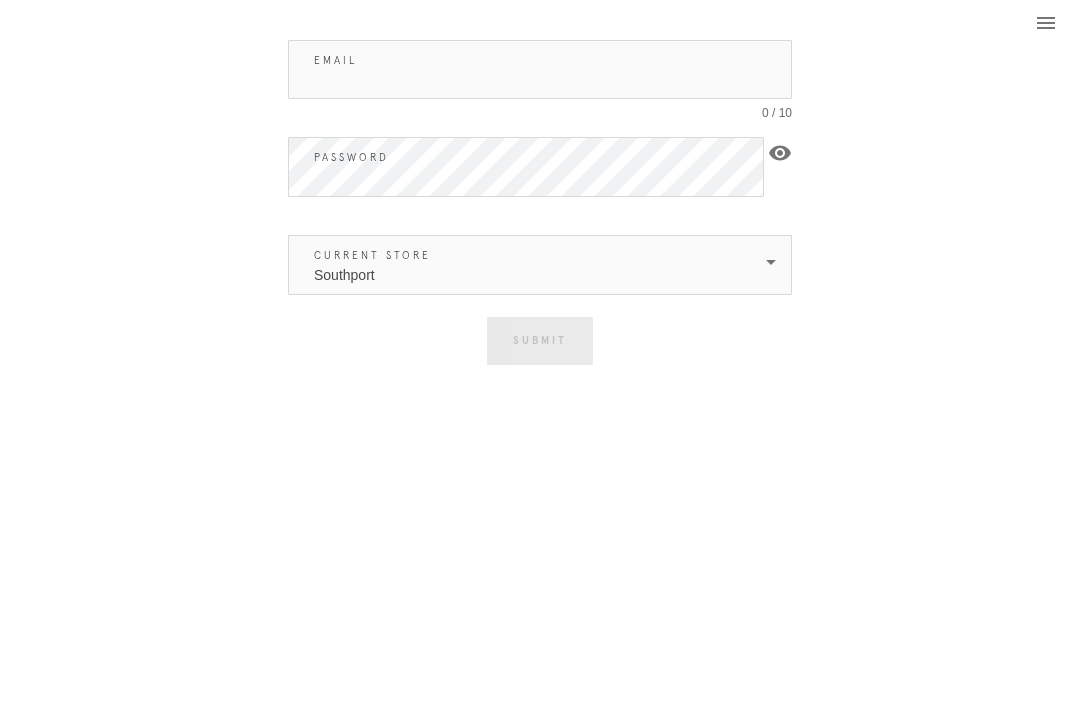 click on "Email" at bounding box center [540, 69] 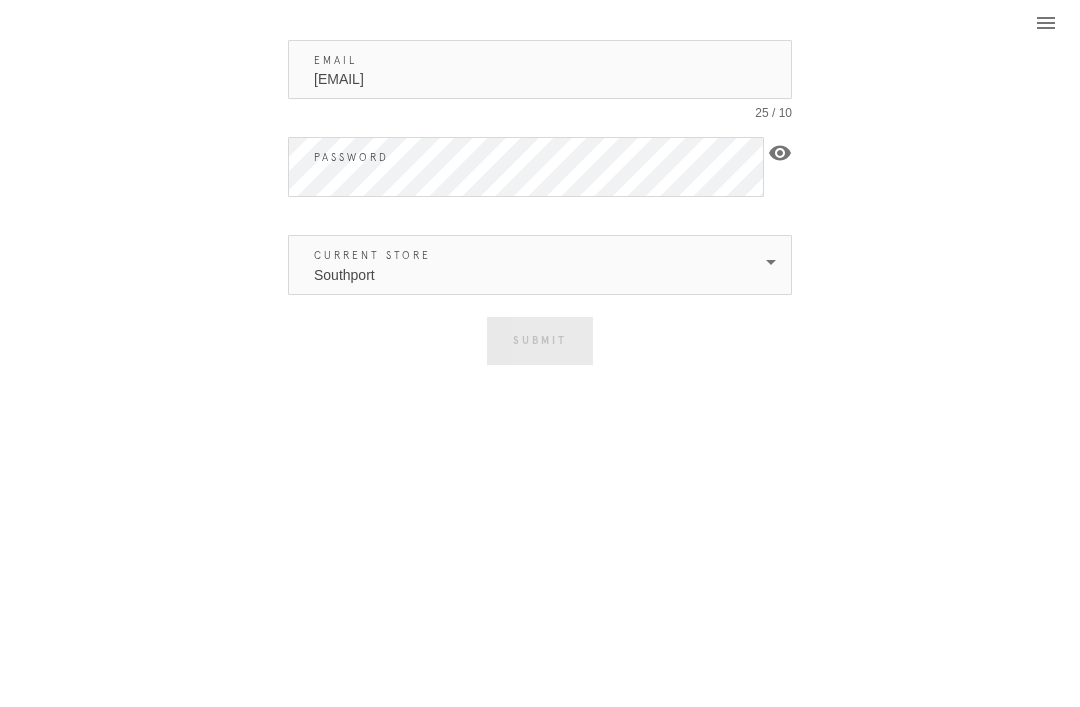 type on "[EMAIL]" 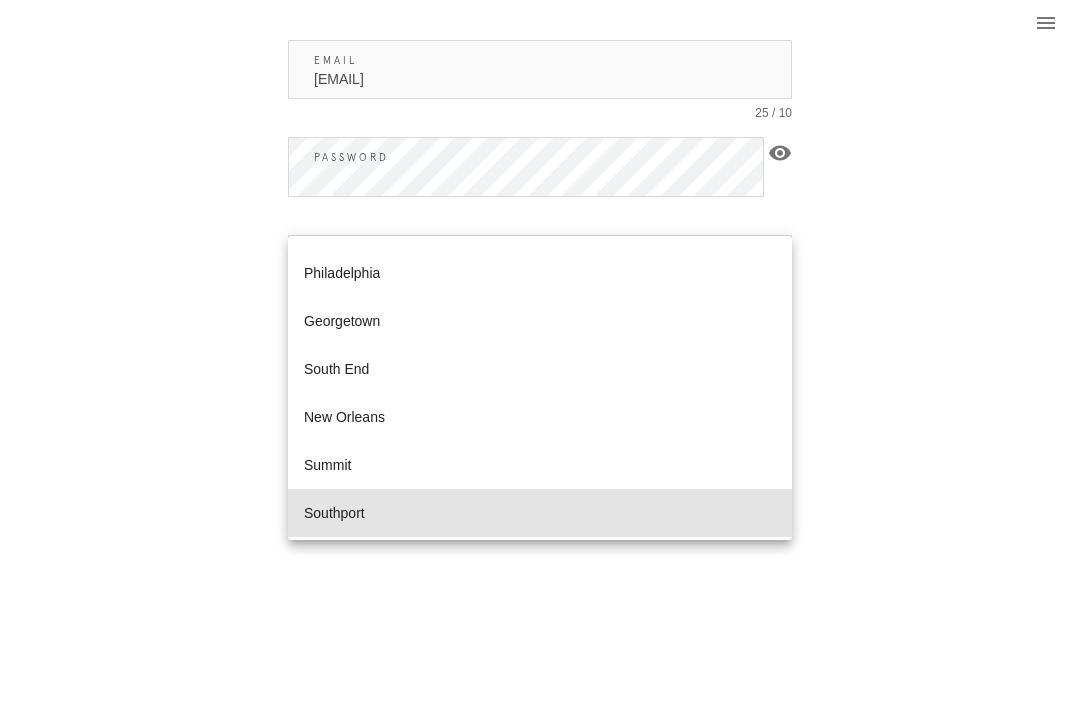 scroll, scrollTop: 769, scrollLeft: 0, axis: vertical 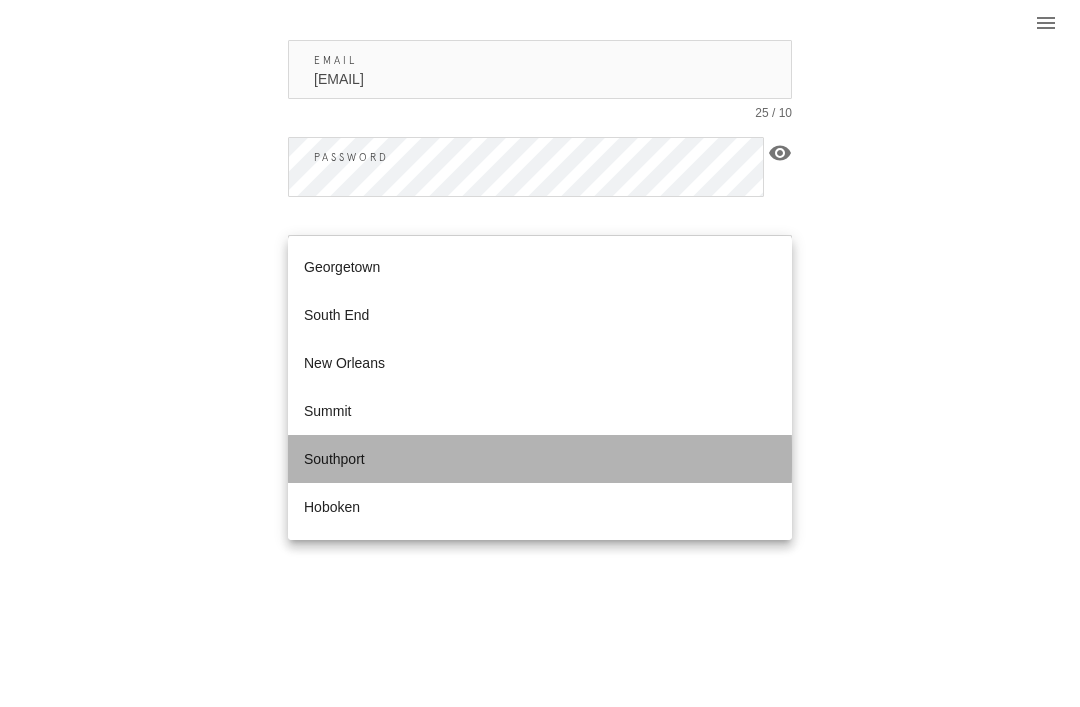 click on "Southport" at bounding box center (540, 459) 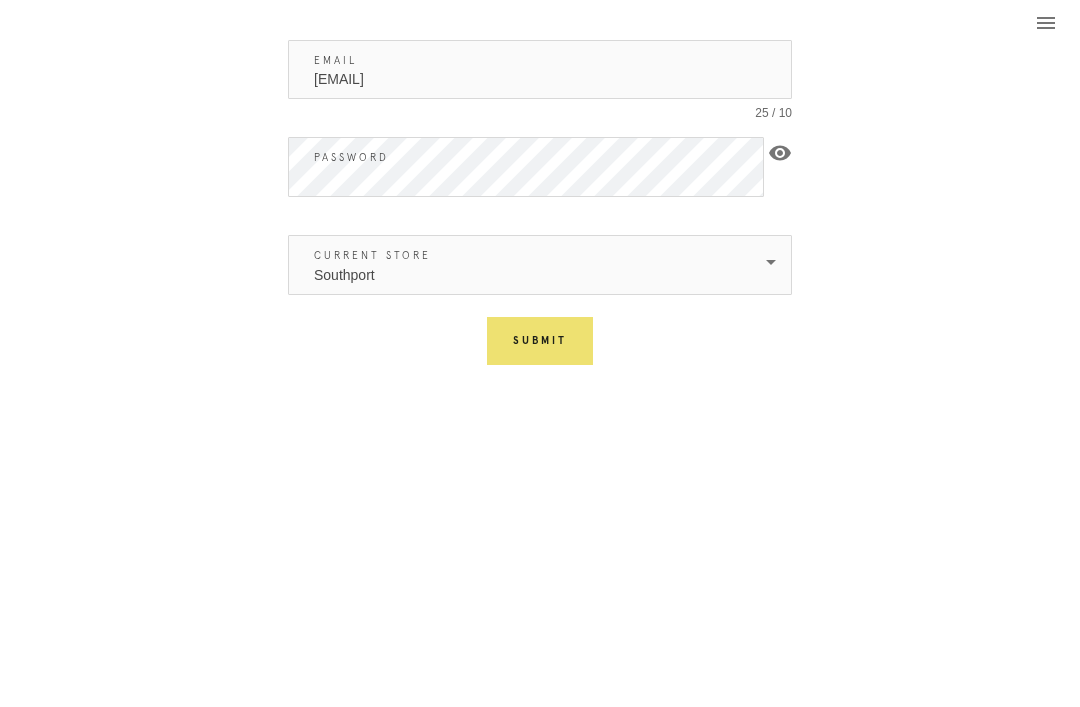 click on "Submit" at bounding box center [540, 341] 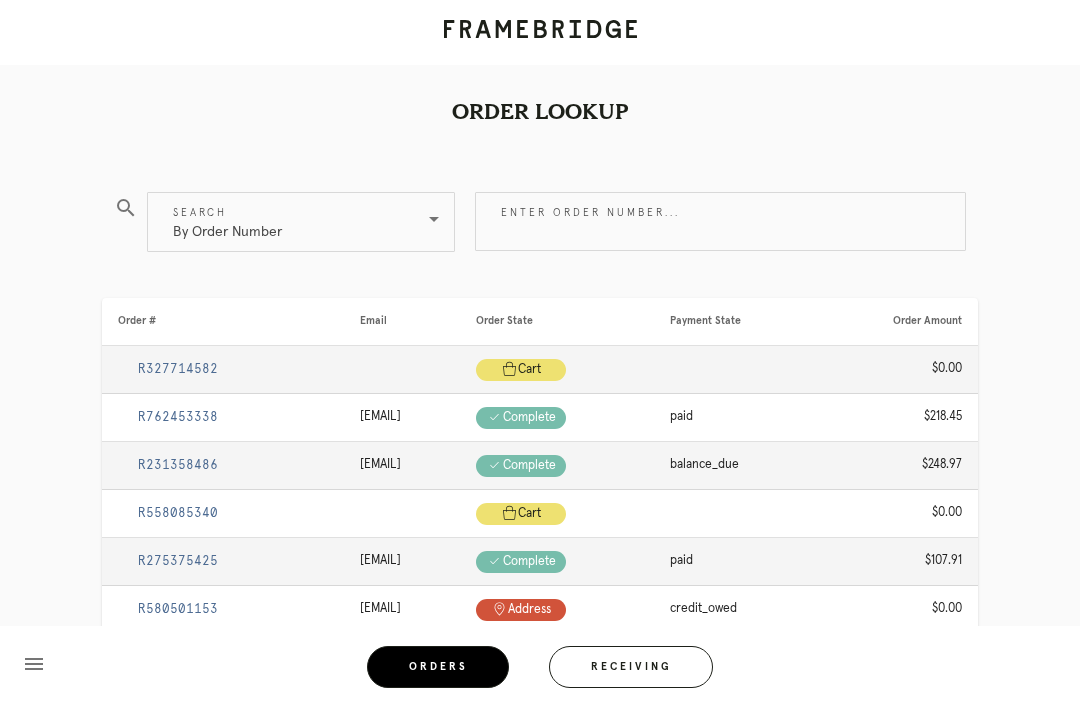 click on "Enter order number..." at bounding box center (720, 221) 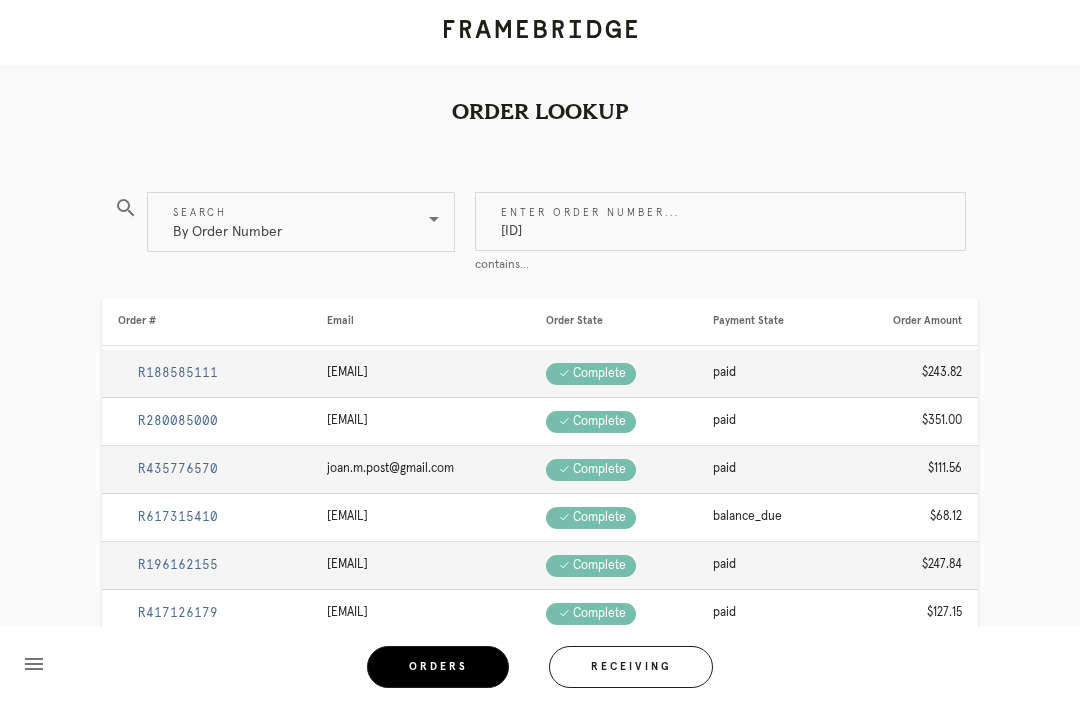 type on "[ID]" 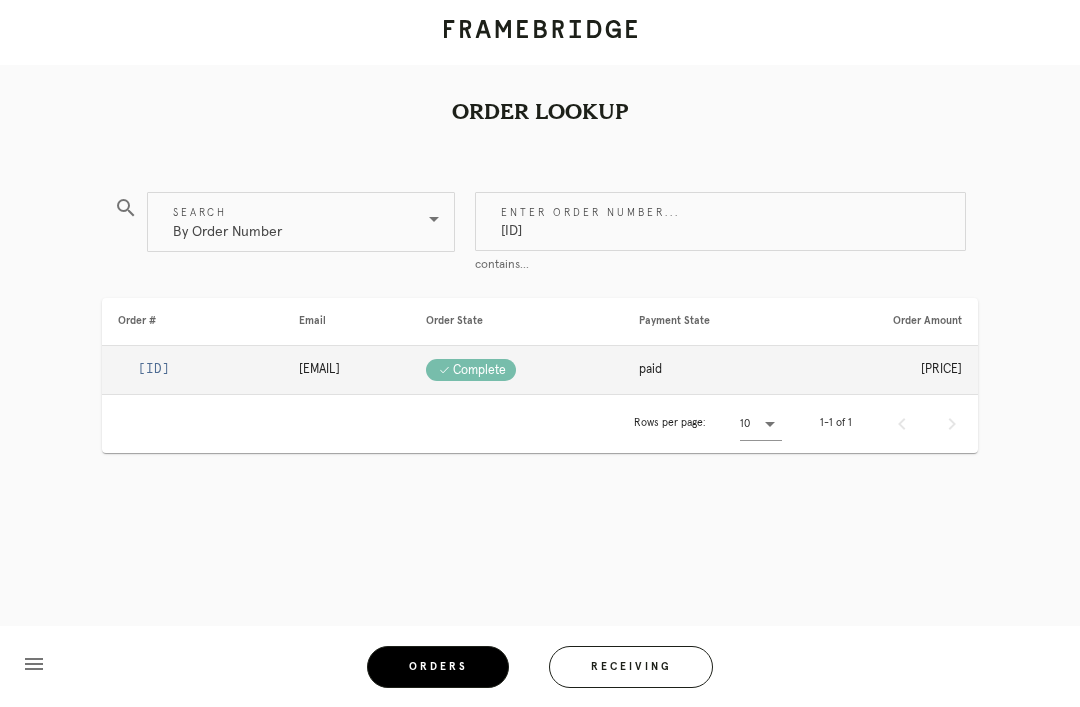 click on "[ID]" at bounding box center [154, 369] 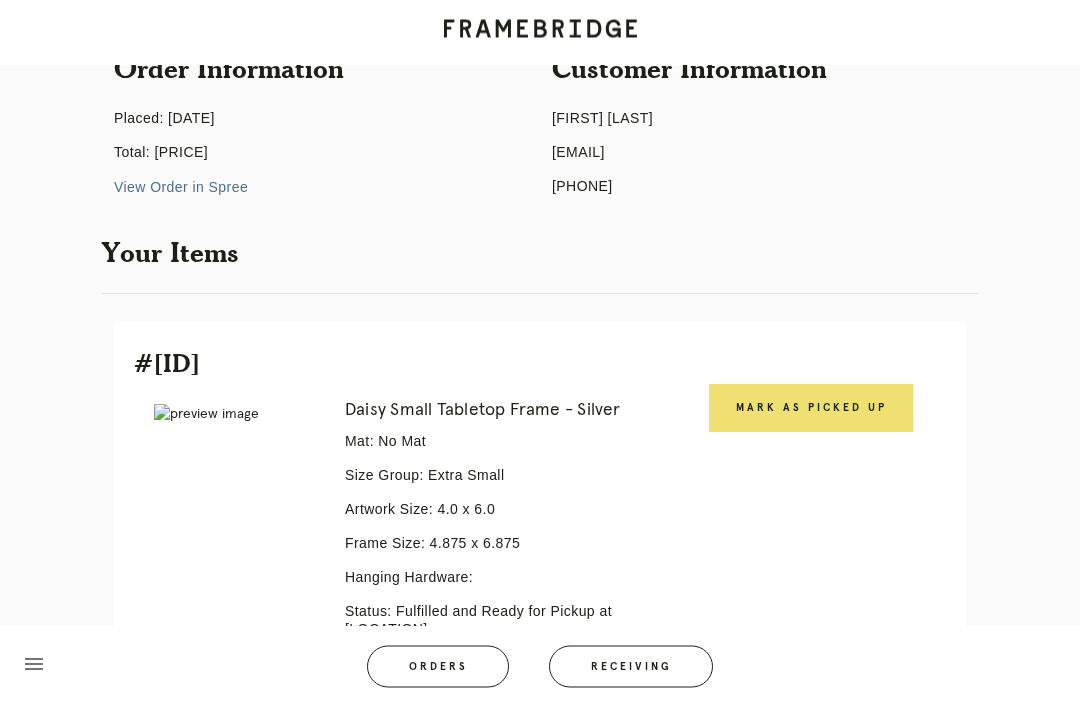 scroll, scrollTop: 204, scrollLeft: 0, axis: vertical 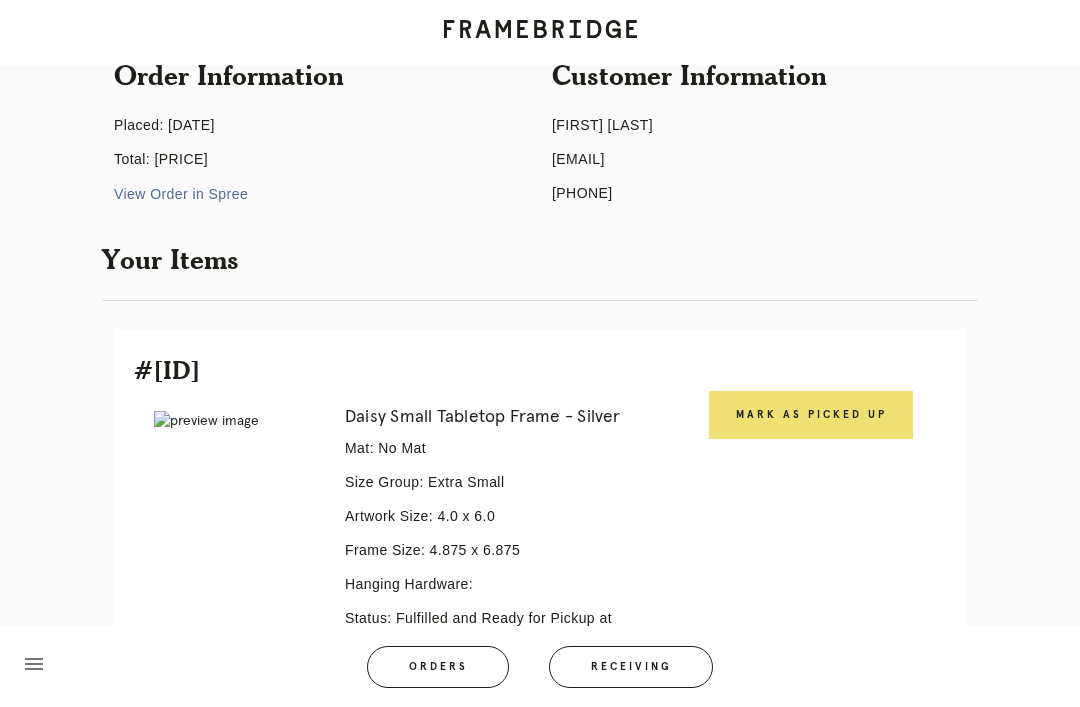 click on "Orders" at bounding box center [438, 667] 